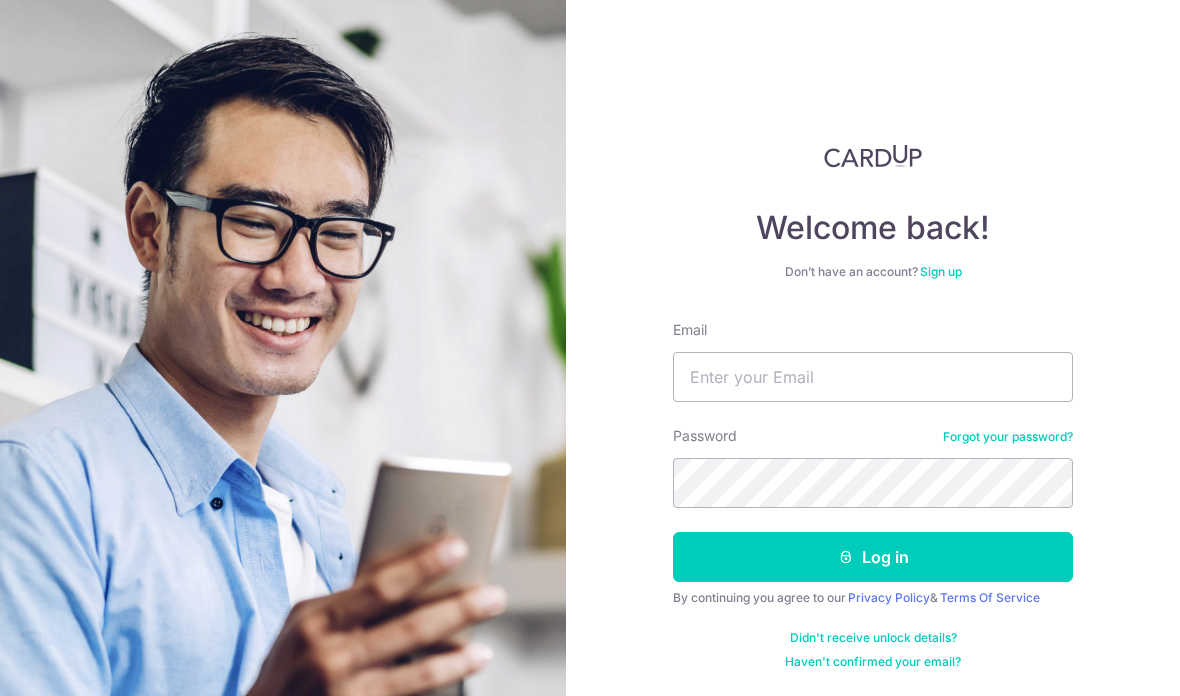 scroll, scrollTop: 0, scrollLeft: 0, axis: both 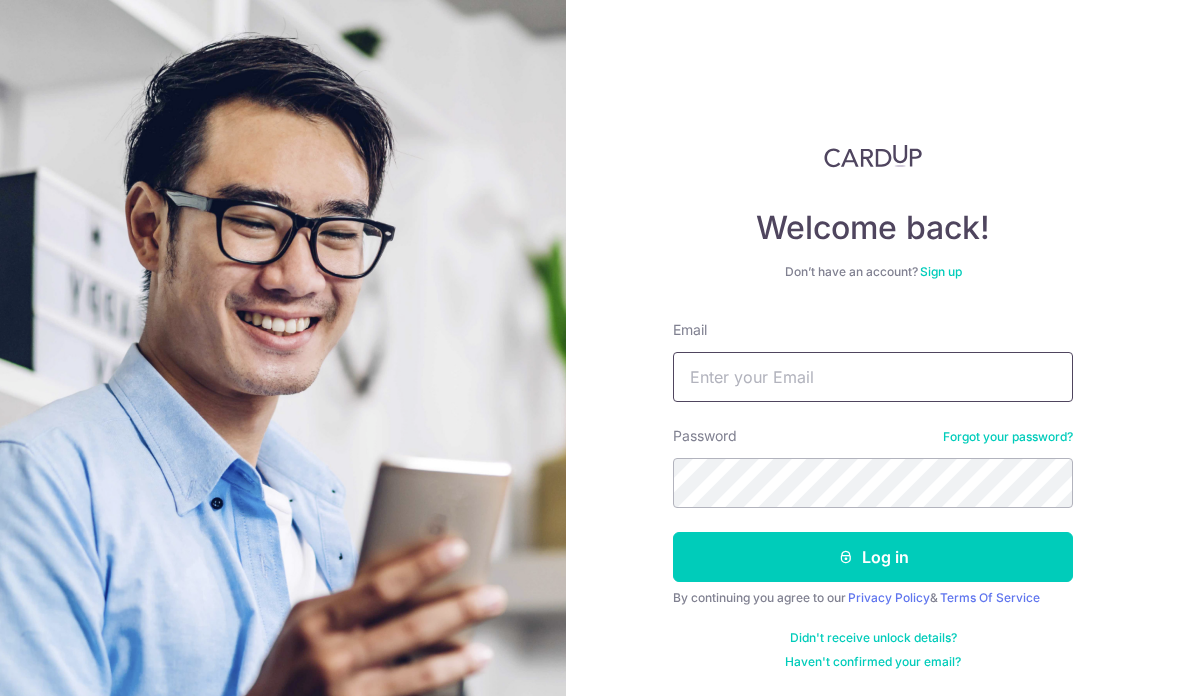type on "sandylewqy@gmail.com" 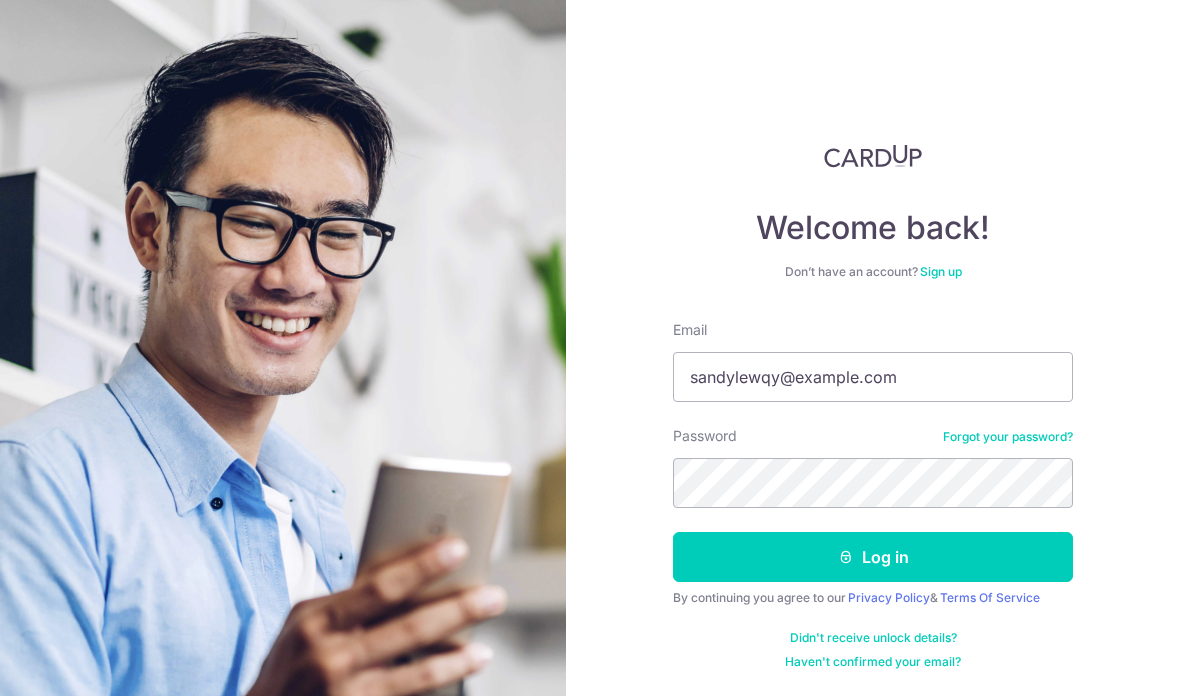 click on "Log in" at bounding box center [873, 557] 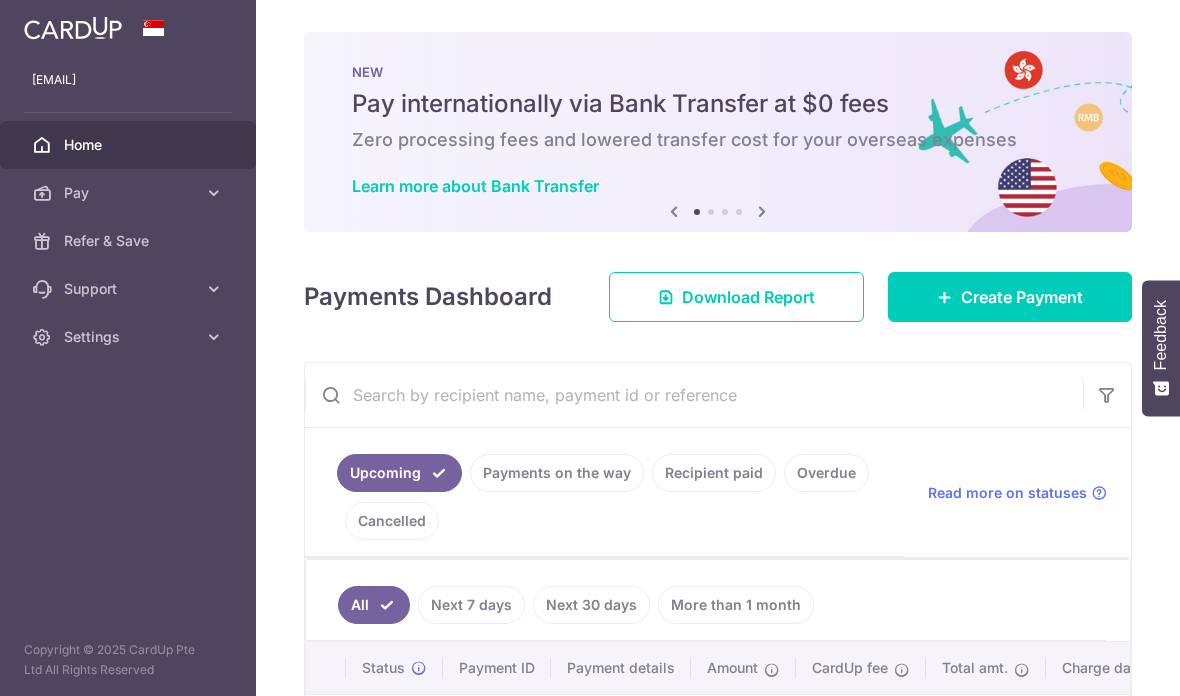 scroll, scrollTop: 0, scrollLeft: 0, axis: both 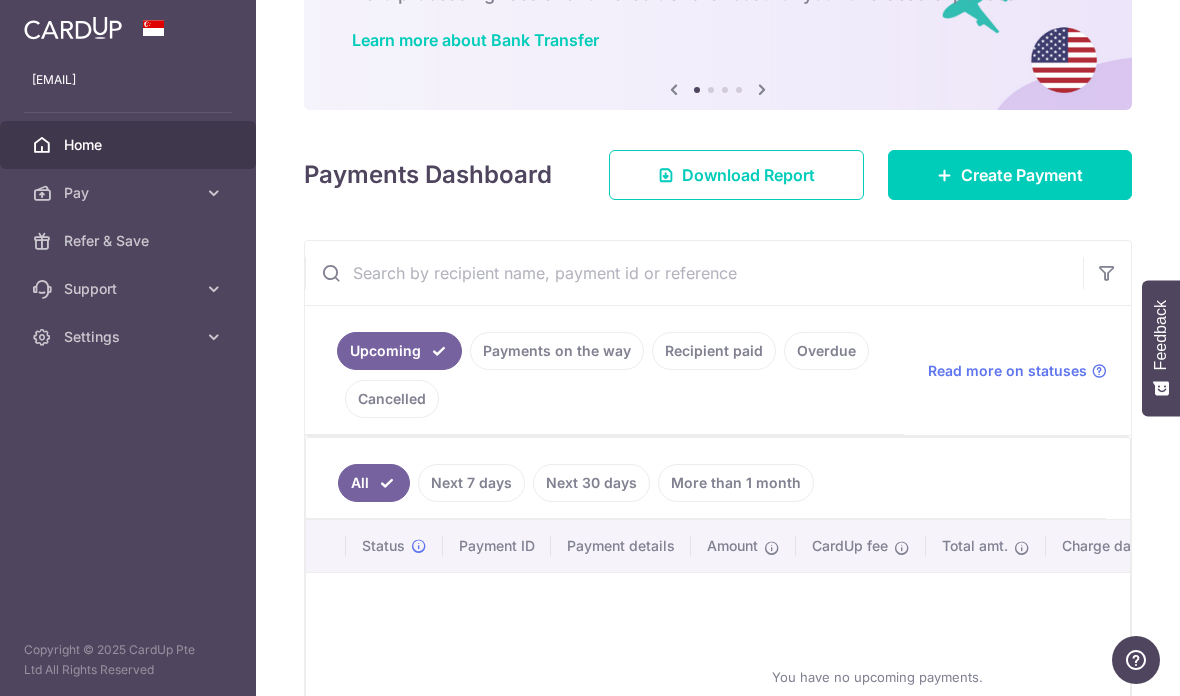 click on "Create Payment" at bounding box center (1022, 175) 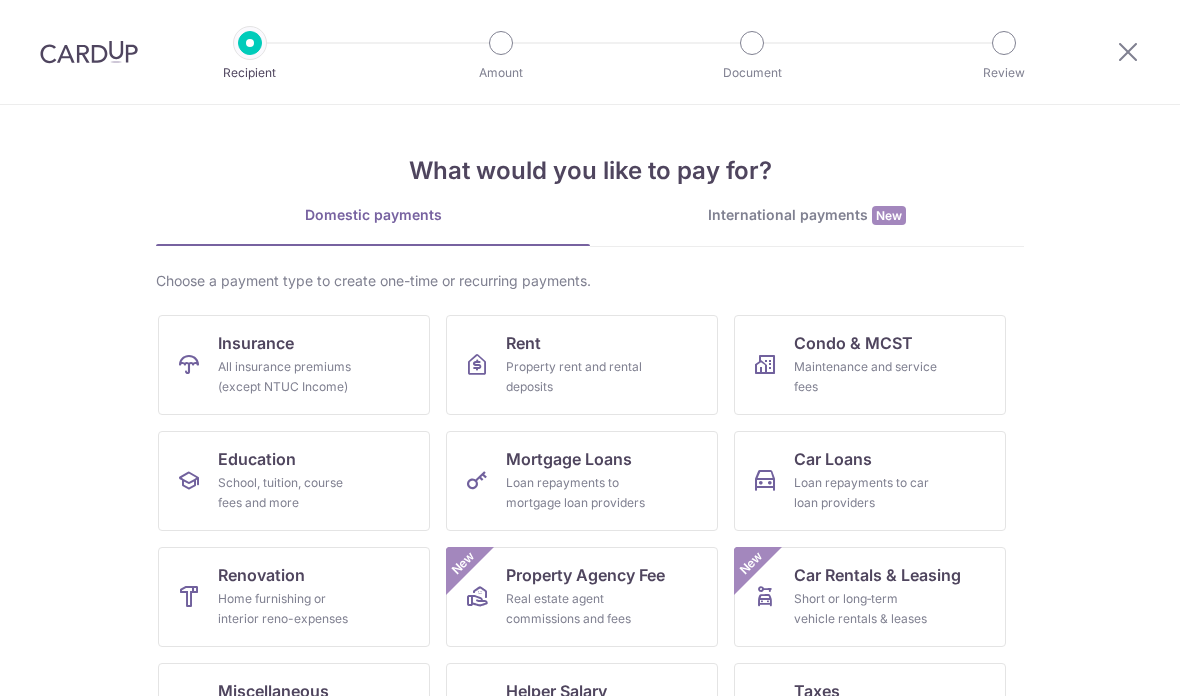scroll, scrollTop: 0, scrollLeft: 0, axis: both 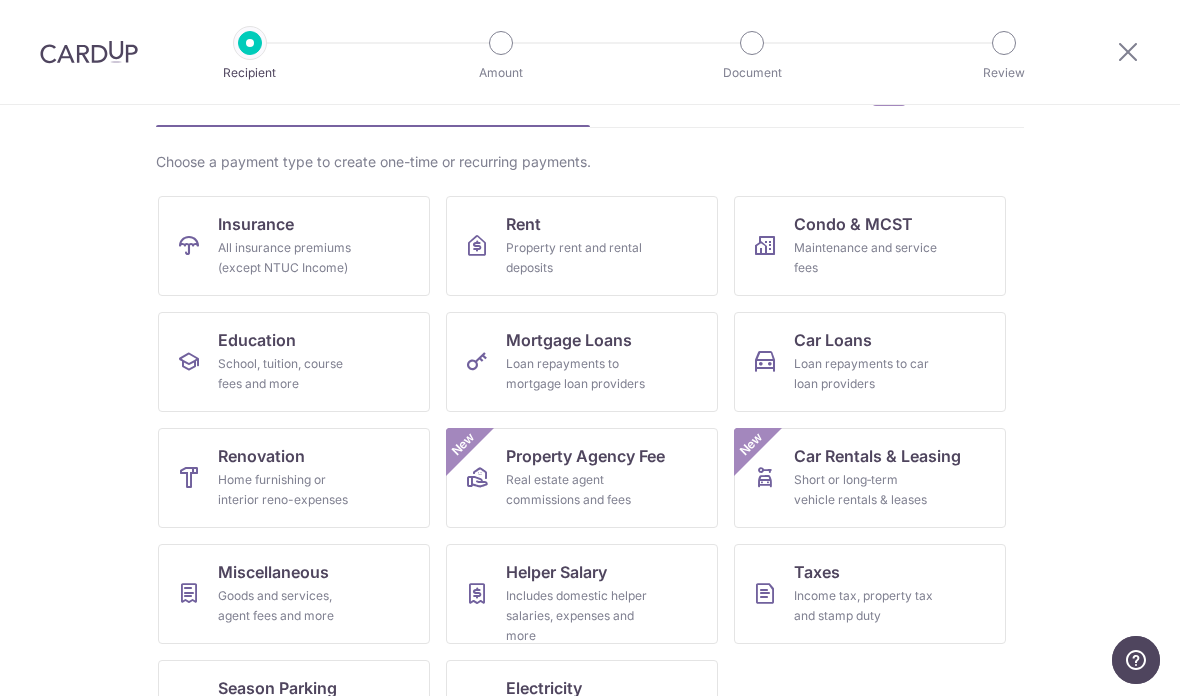click on "School, tuition, course fees and more" at bounding box center [290, 374] 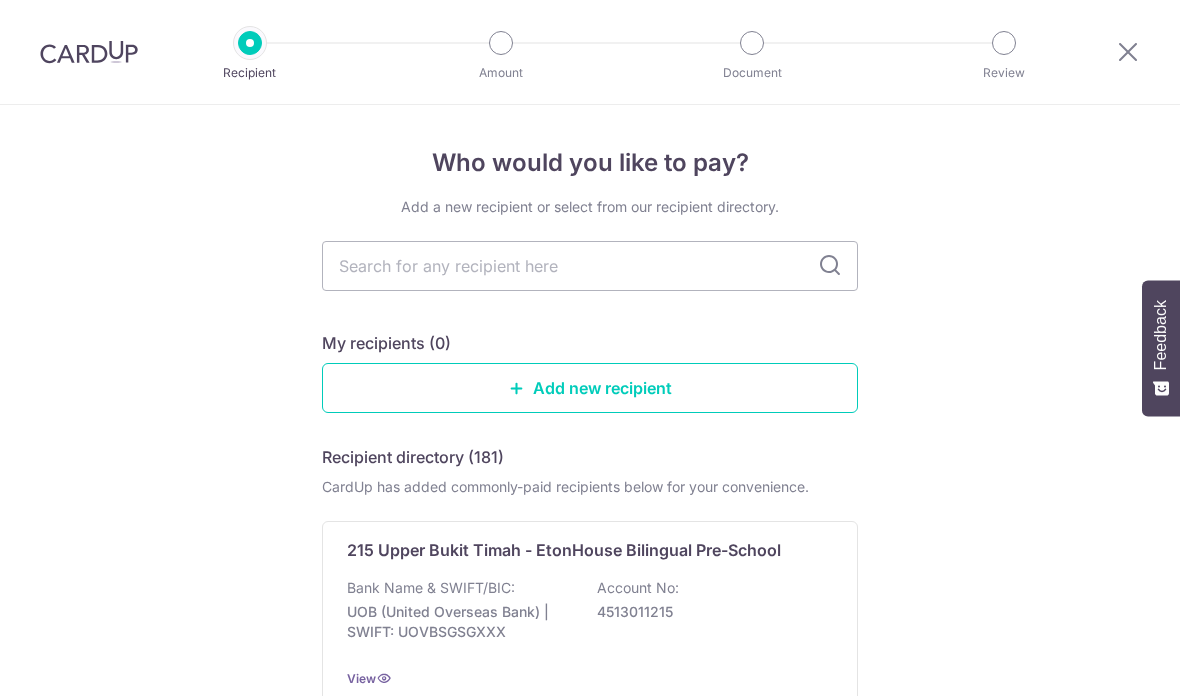 scroll, scrollTop: 0, scrollLeft: 0, axis: both 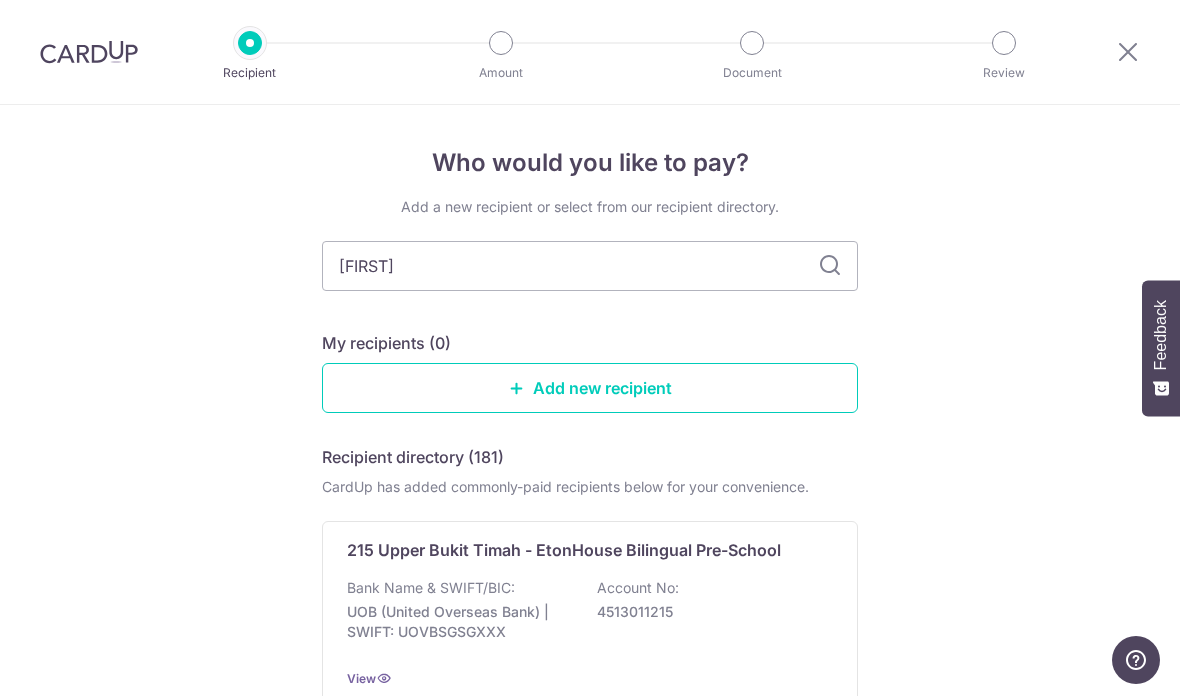 type on "Pats" 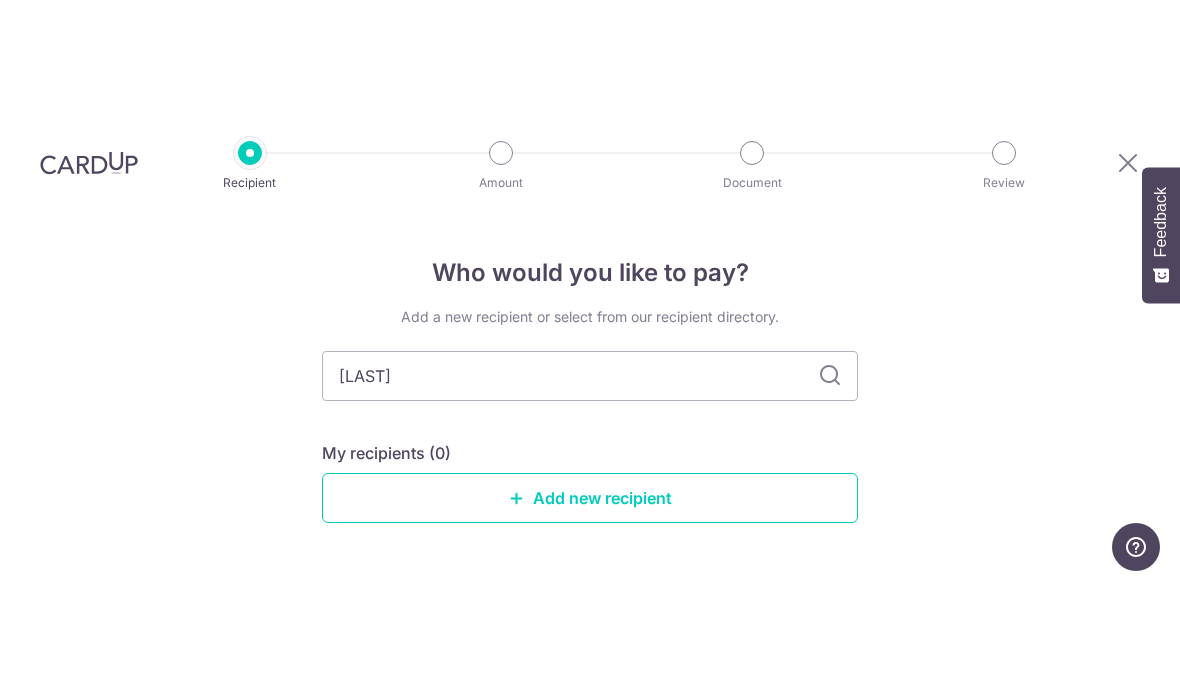 scroll, scrollTop: 80, scrollLeft: 0, axis: vertical 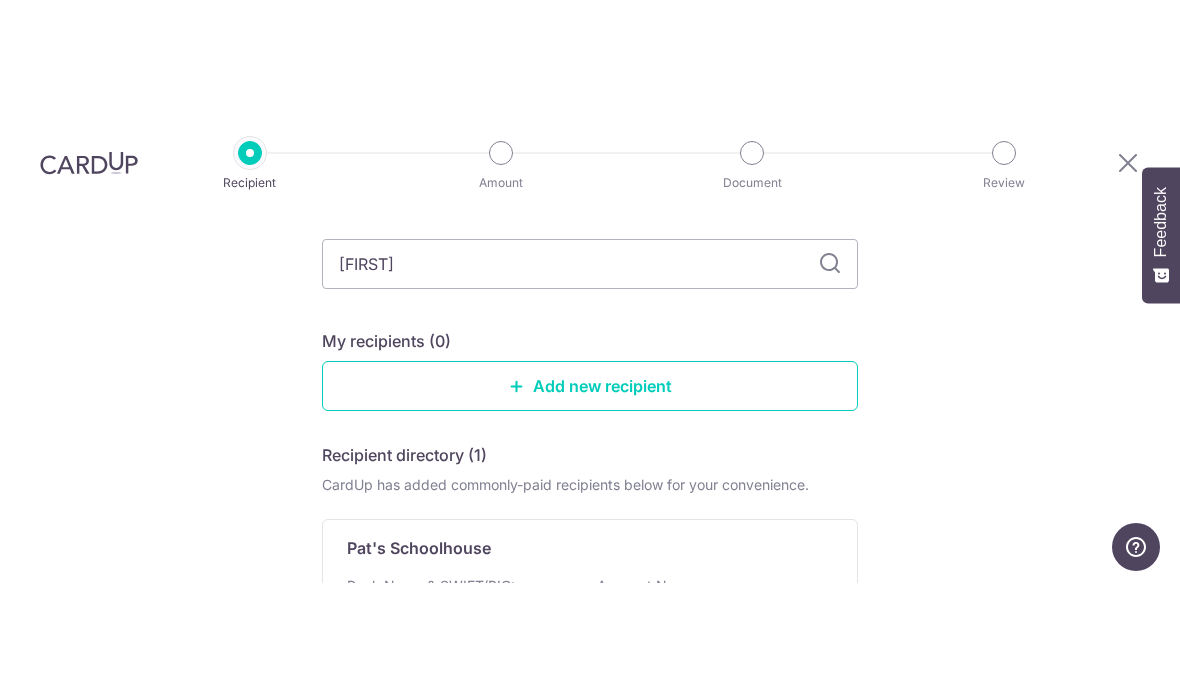 click on "Bank Name & SWIFT/BIC:
DBS Bank | SWIFT: DBSSSGSGXXX
Account No:
0280075197" at bounding box center [590, 726] 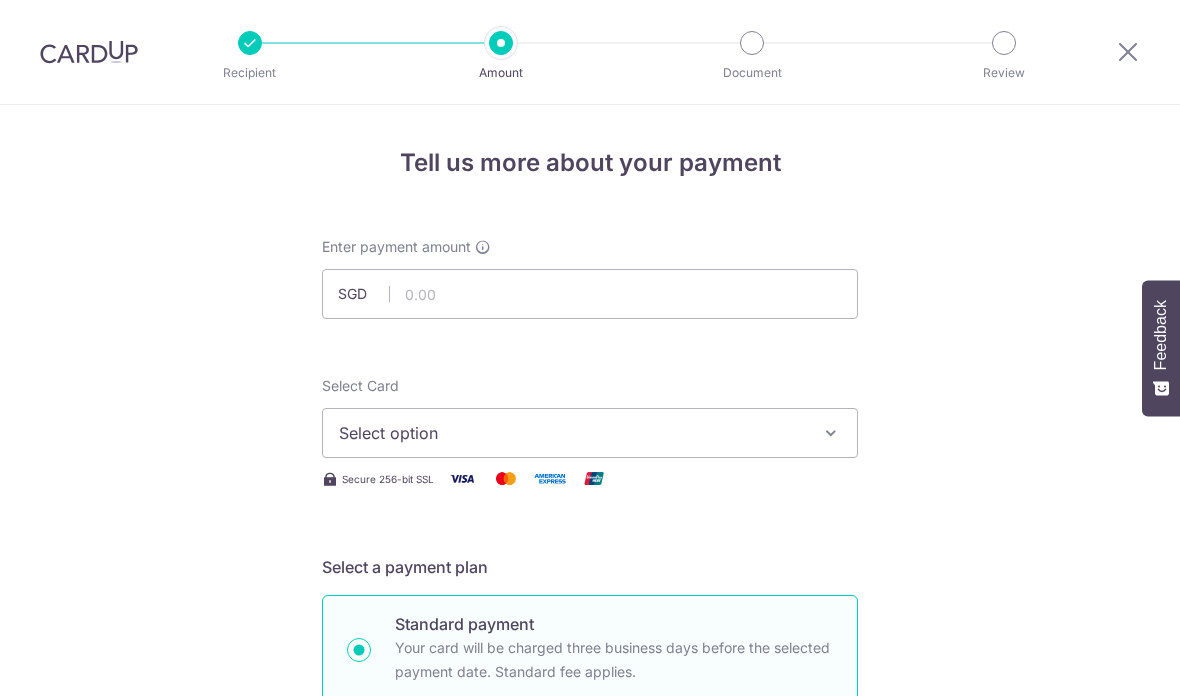 scroll, scrollTop: 0, scrollLeft: 0, axis: both 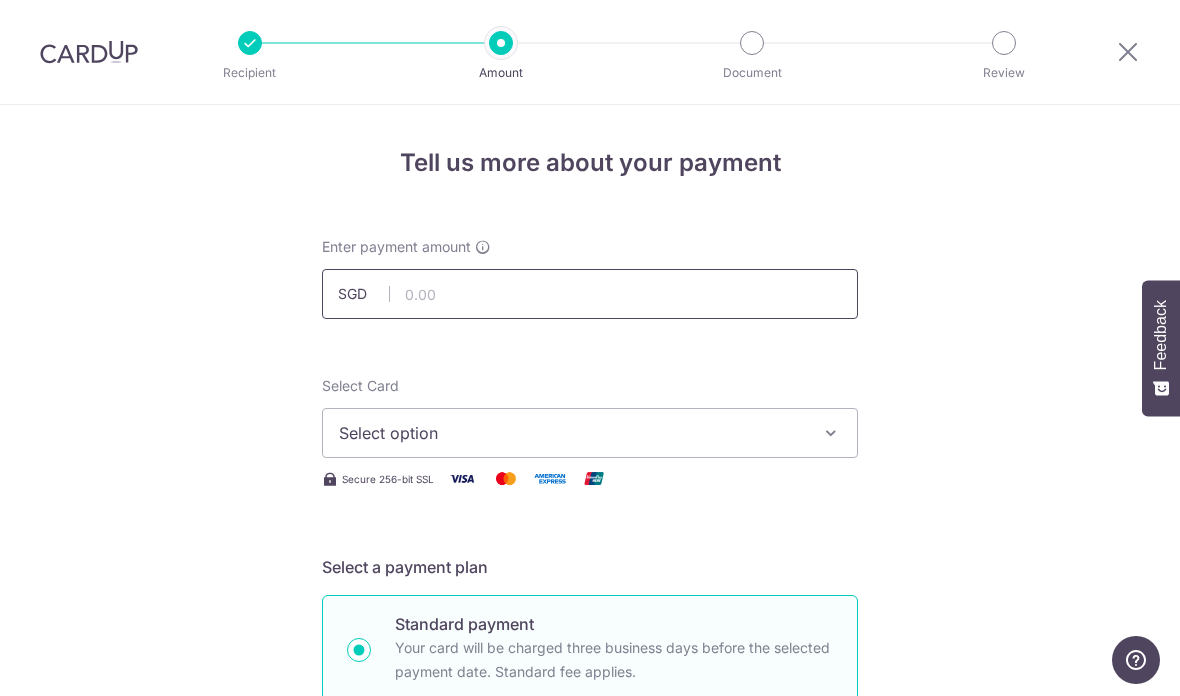 click at bounding box center (590, 294) 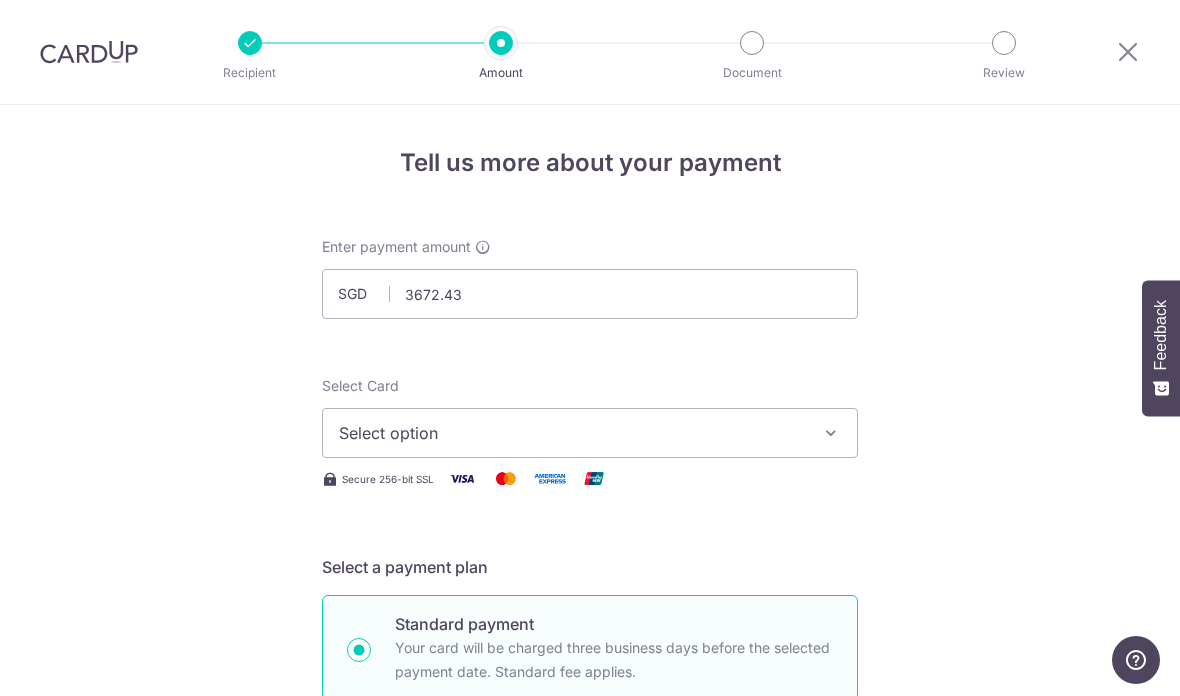 click at bounding box center (831, 433) 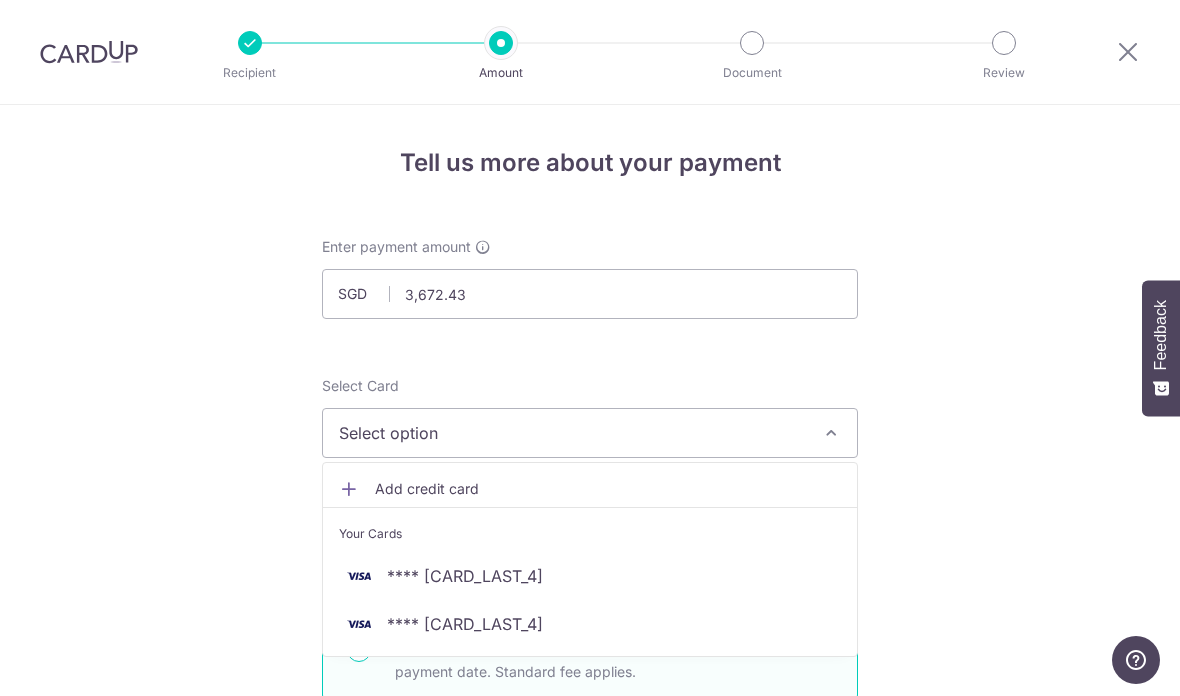 click on "**** 7397" at bounding box center (590, 624) 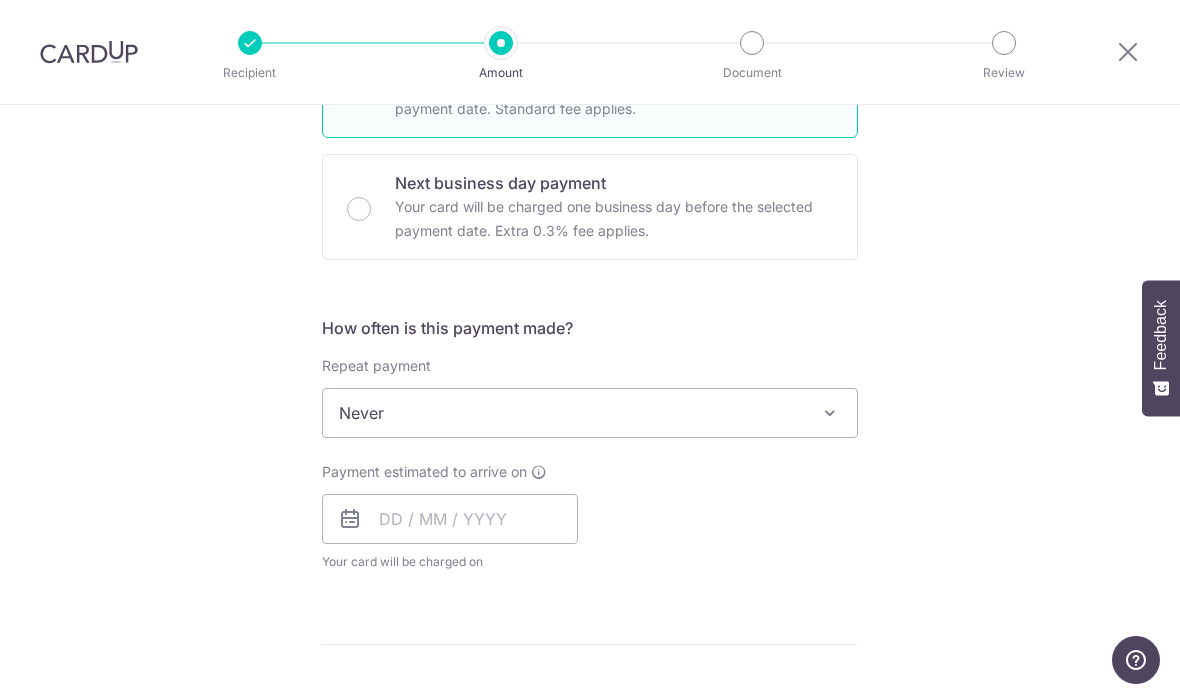 scroll, scrollTop: 526, scrollLeft: 0, axis: vertical 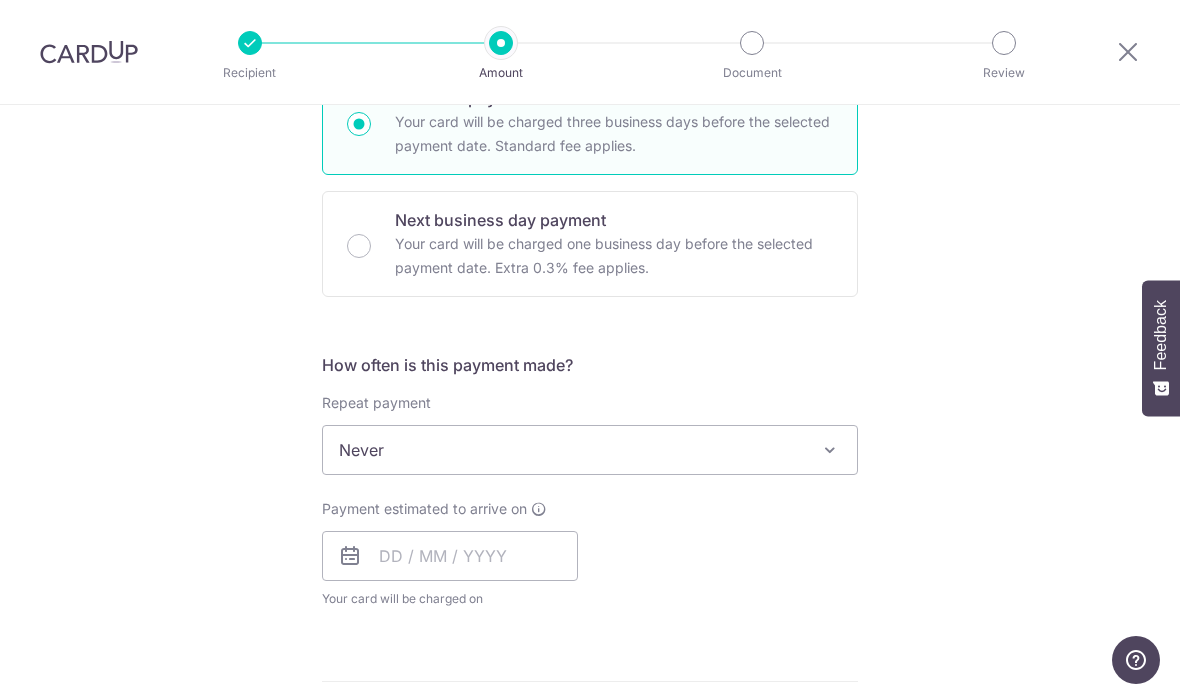 click on "Next business day payment
Your card will be charged one business day before the selected payment date. Extra 0.3% fee applies." at bounding box center (359, 246) 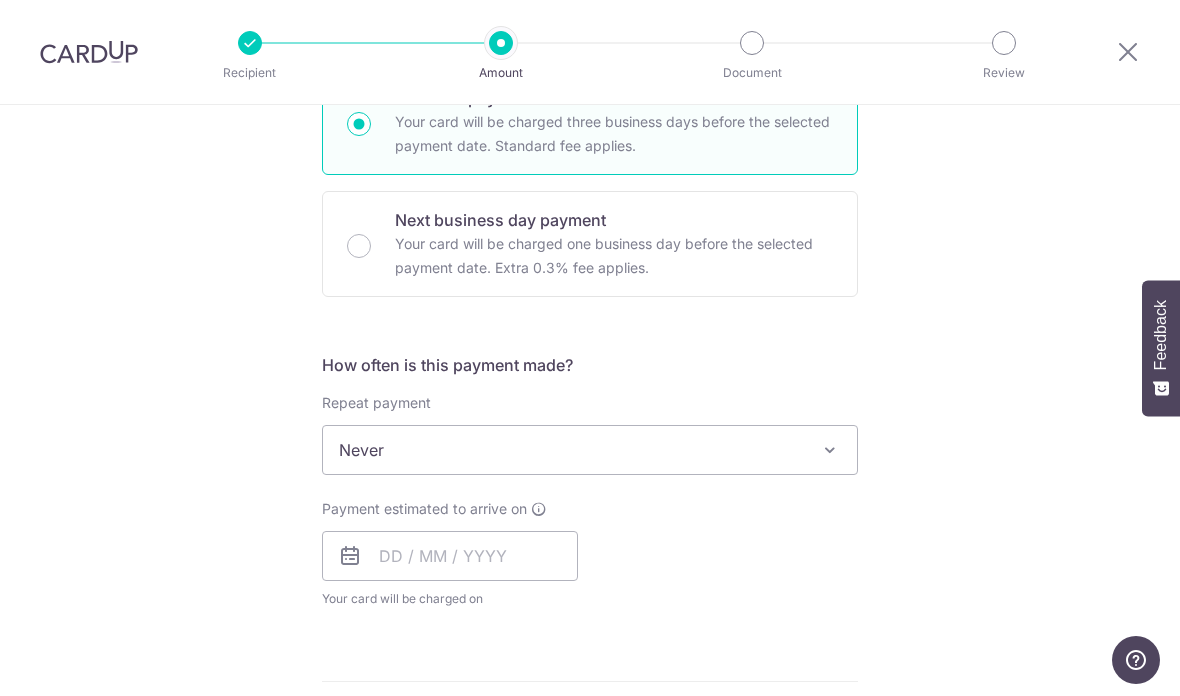 radio on "true" 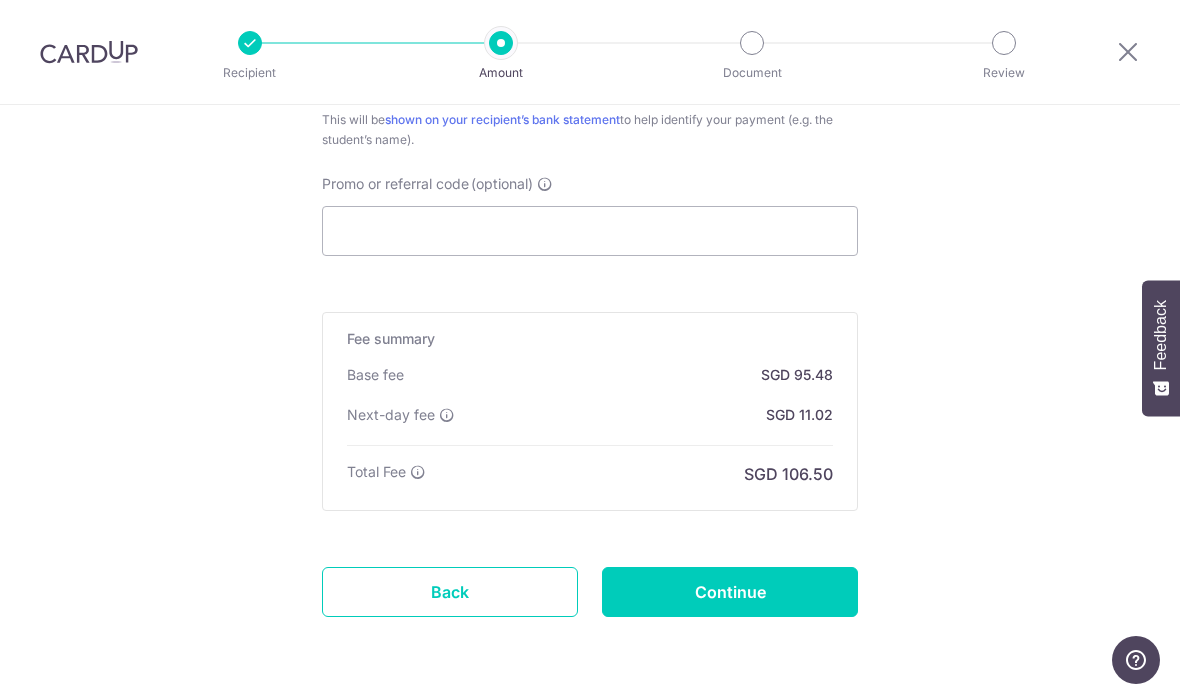 scroll, scrollTop: 1215, scrollLeft: 0, axis: vertical 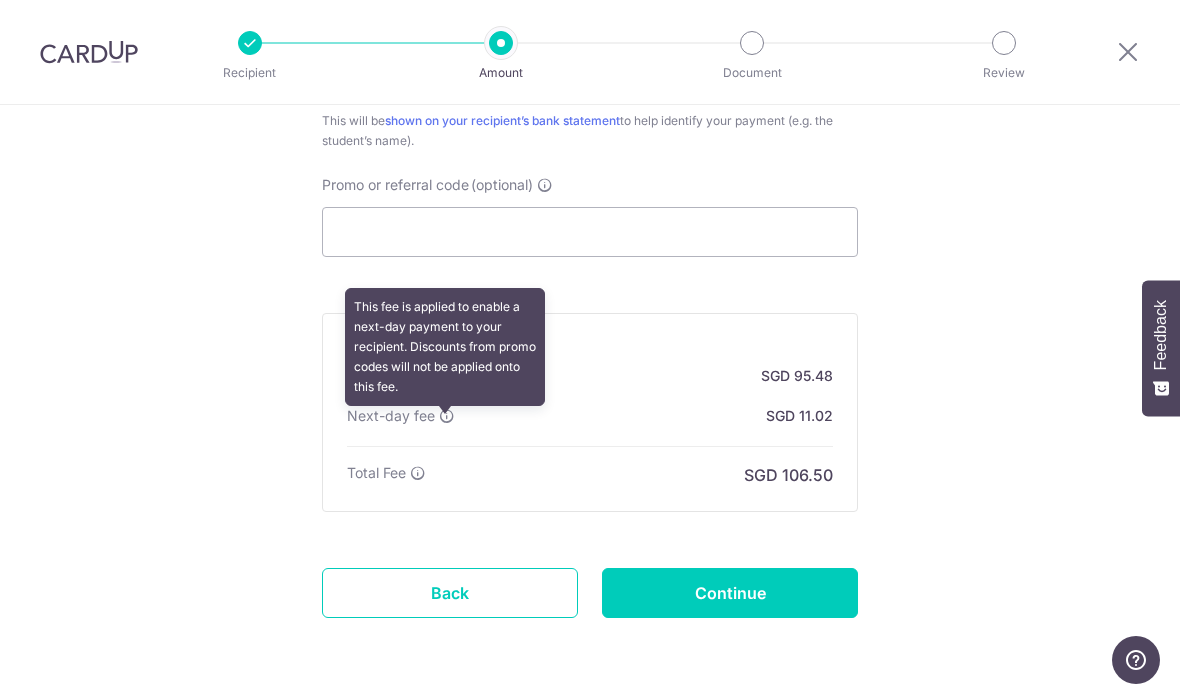click at bounding box center [447, 416] 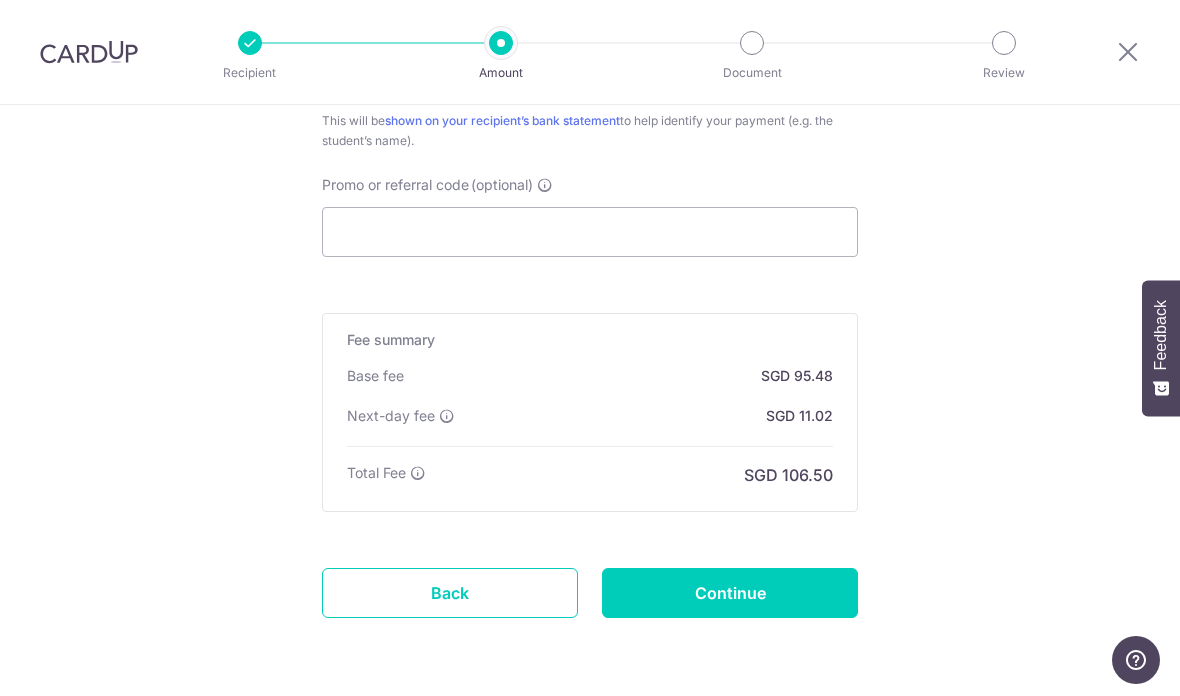 click on "Next-day fee
This fee is applied to enable a next-day payment to your recipient. Discounts from promo codes will not be applied onto this fee.
SGD 11.02" at bounding box center (590, 416) 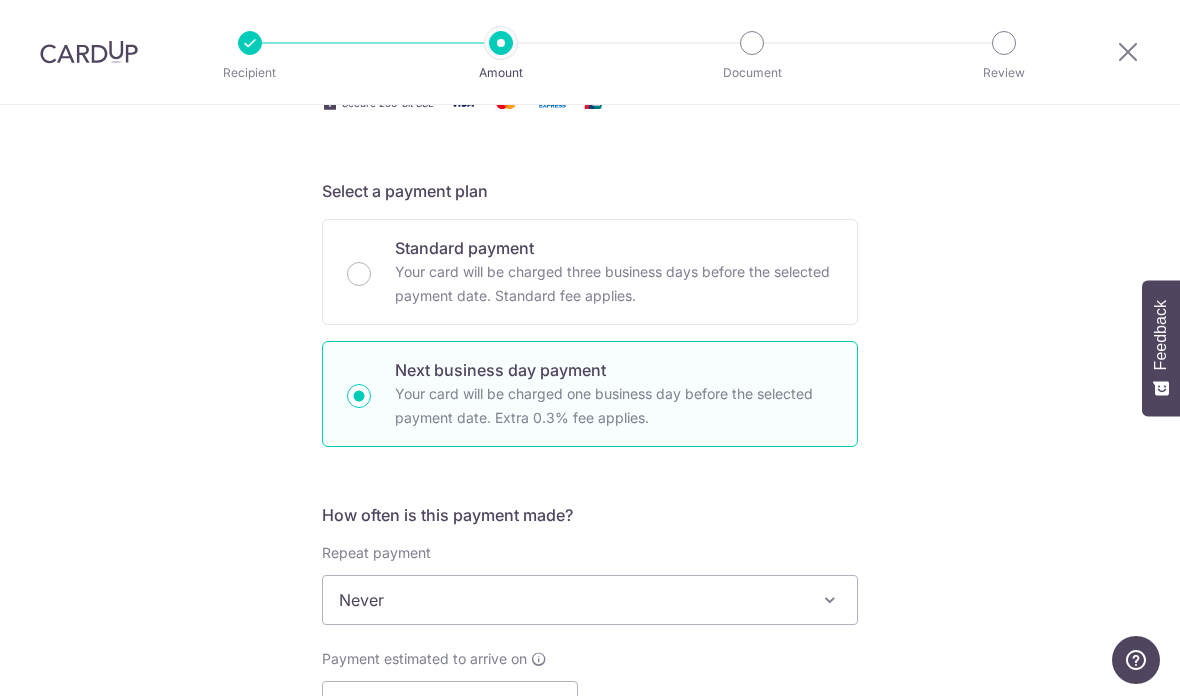 scroll, scrollTop: 368, scrollLeft: 0, axis: vertical 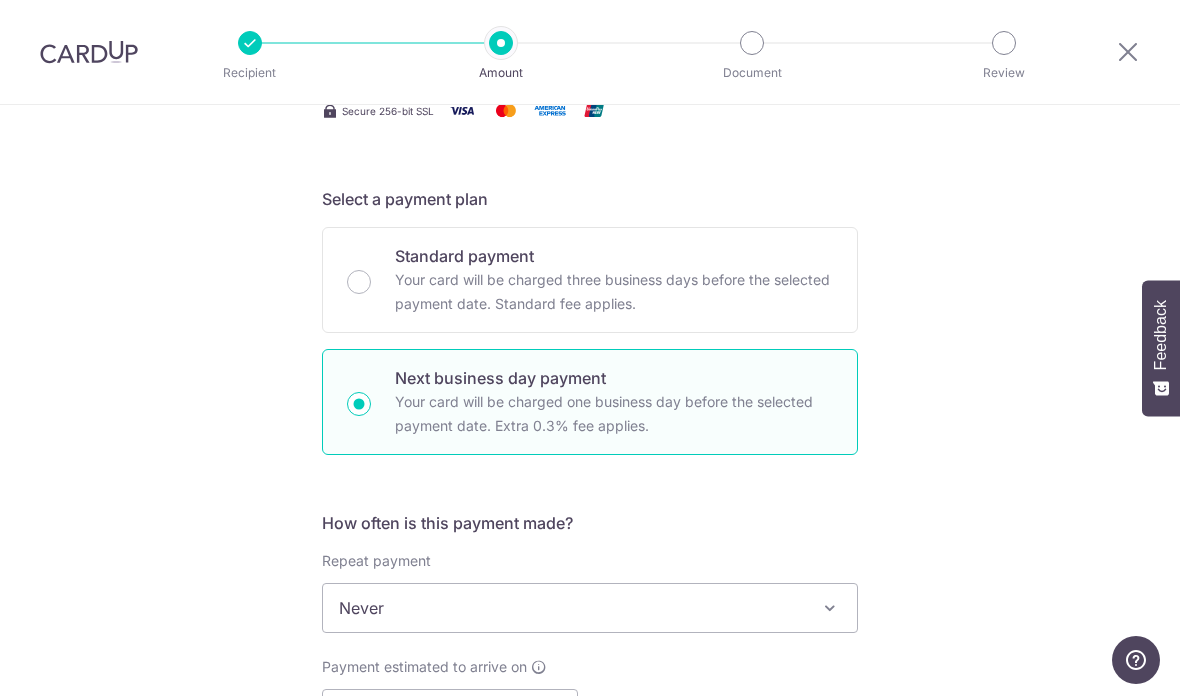 click on "Standard payment
Your card will be charged three business days before the selected payment date. Standard fee applies." at bounding box center [359, 282] 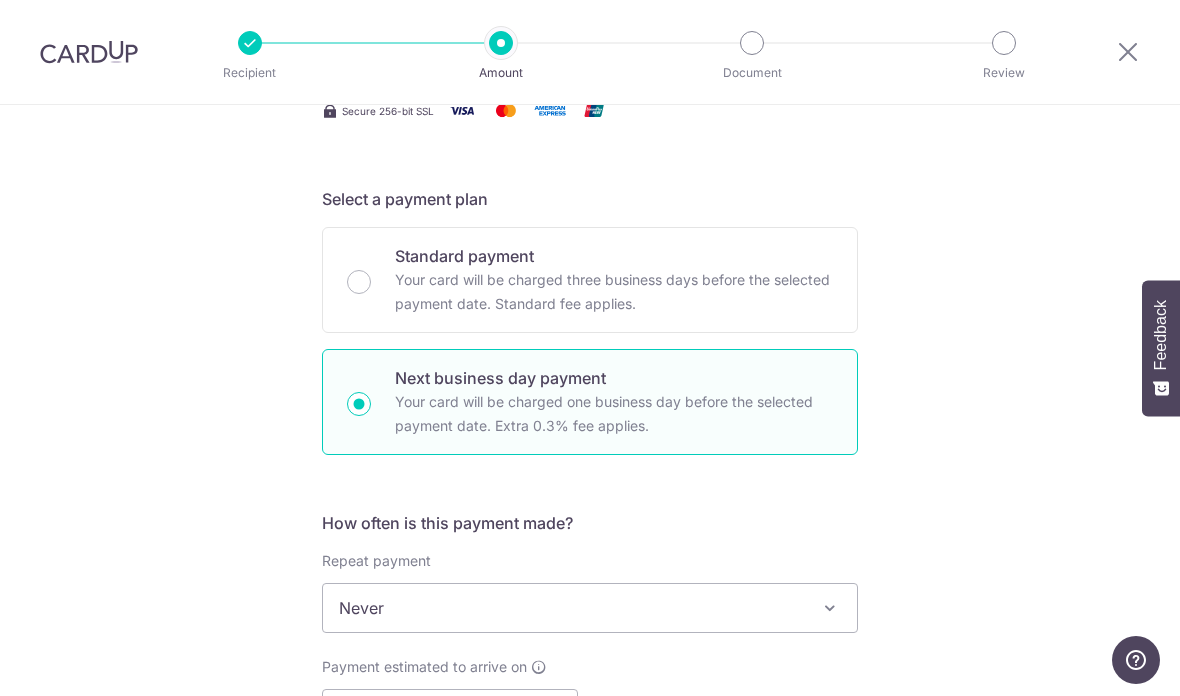 radio on "true" 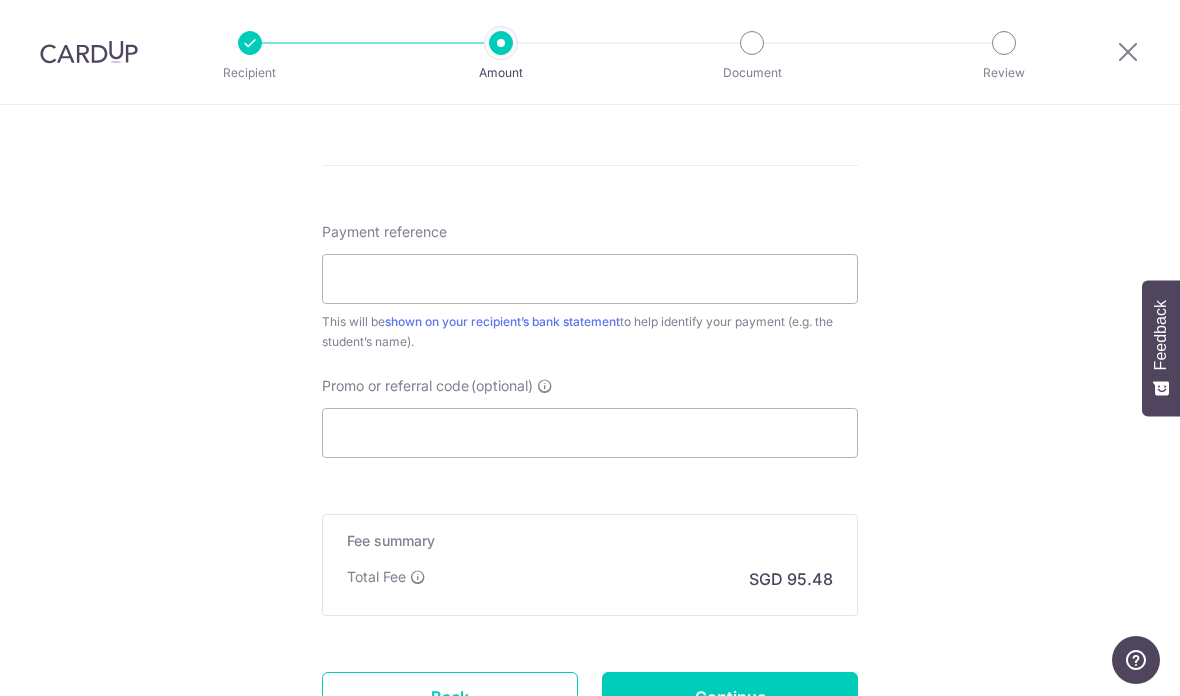 scroll, scrollTop: 1018, scrollLeft: 0, axis: vertical 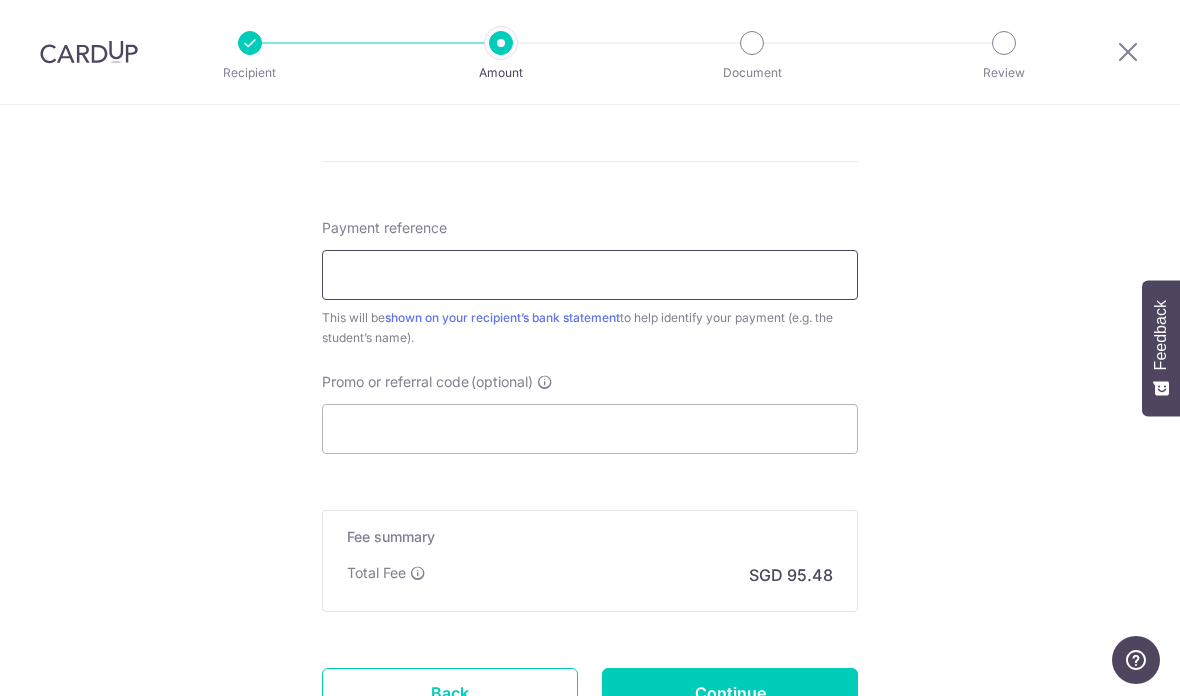 click on "Payment reference" at bounding box center [590, 275] 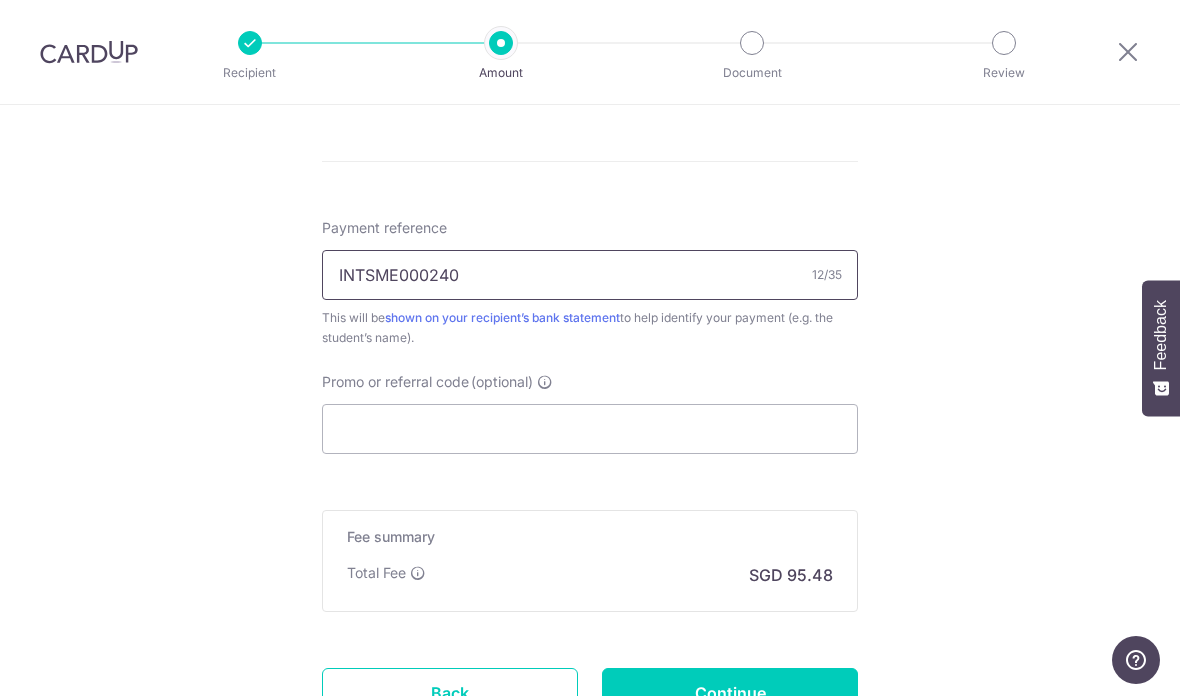 type on "INTSME000240" 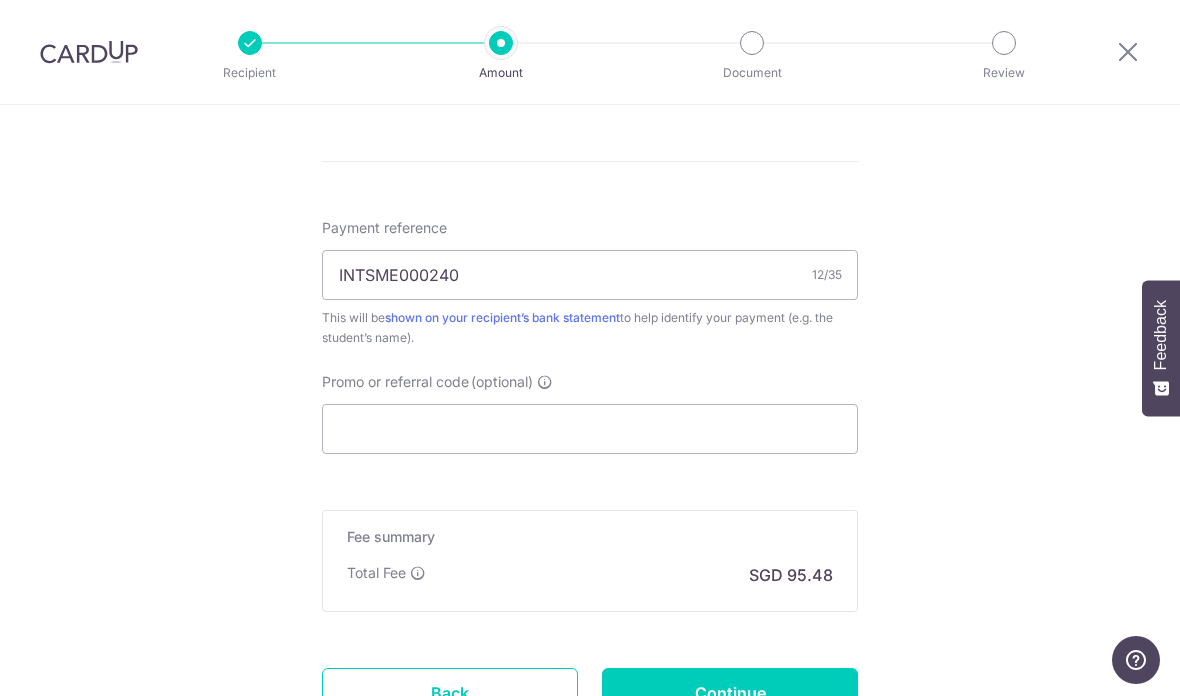 click on "Promo or referral code
(optional)" at bounding box center [590, 429] 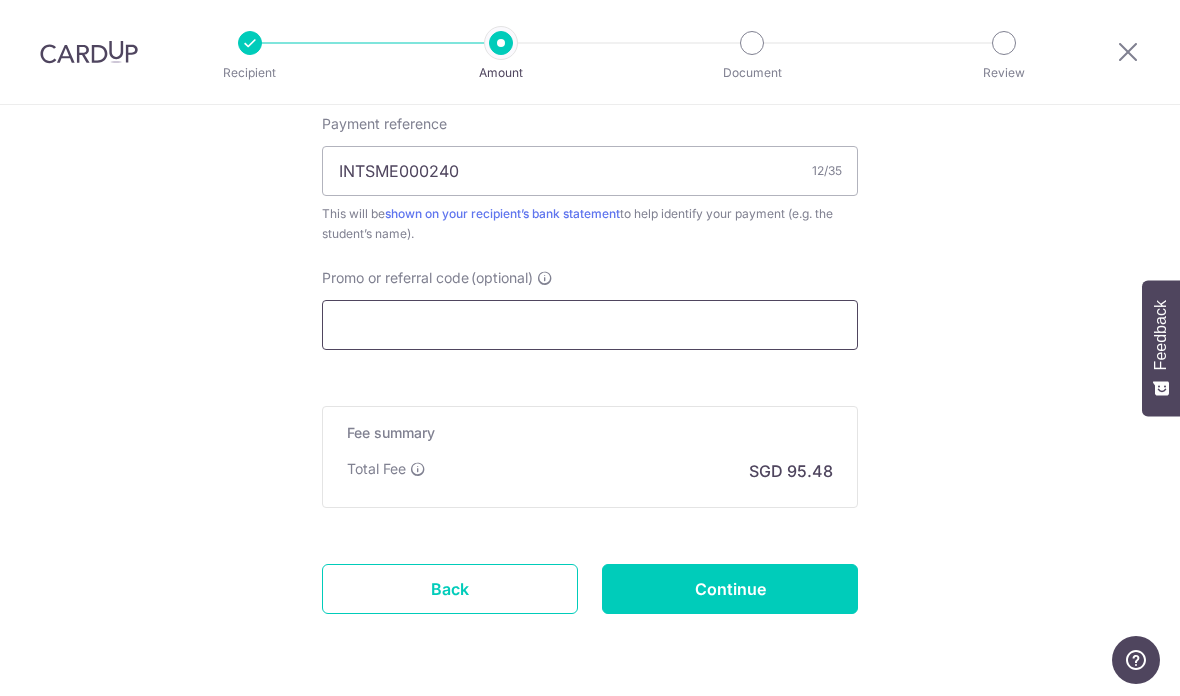 scroll, scrollTop: 1118, scrollLeft: 0, axis: vertical 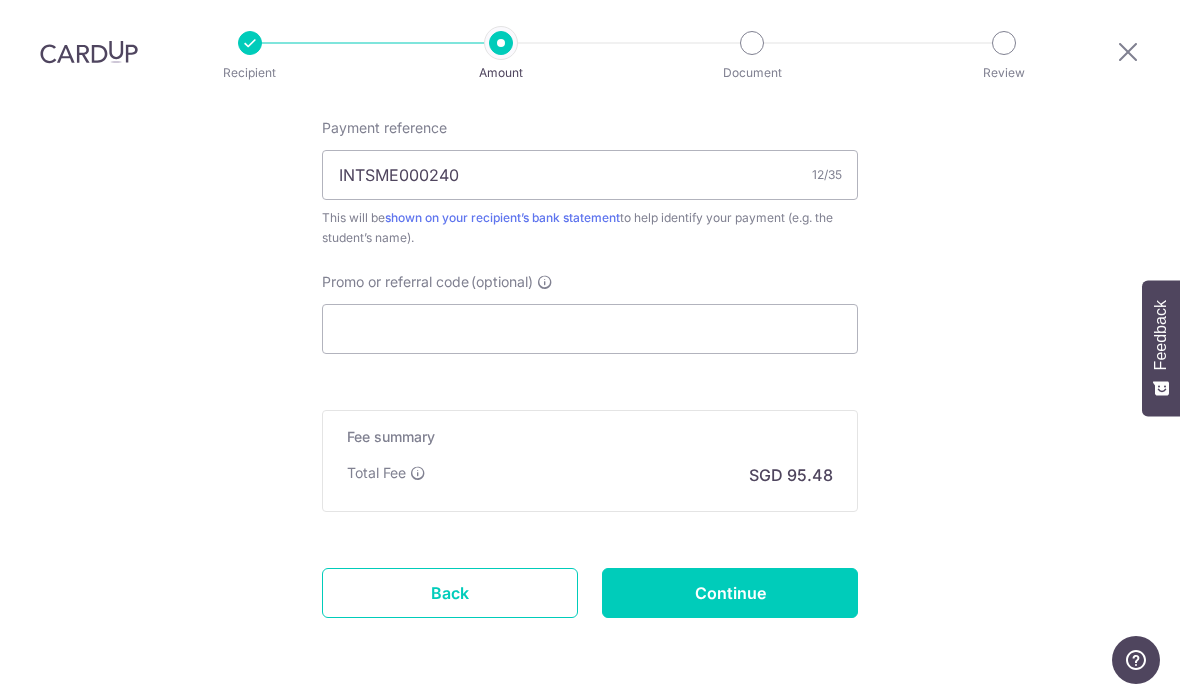 click on "Continue" at bounding box center [730, 593] 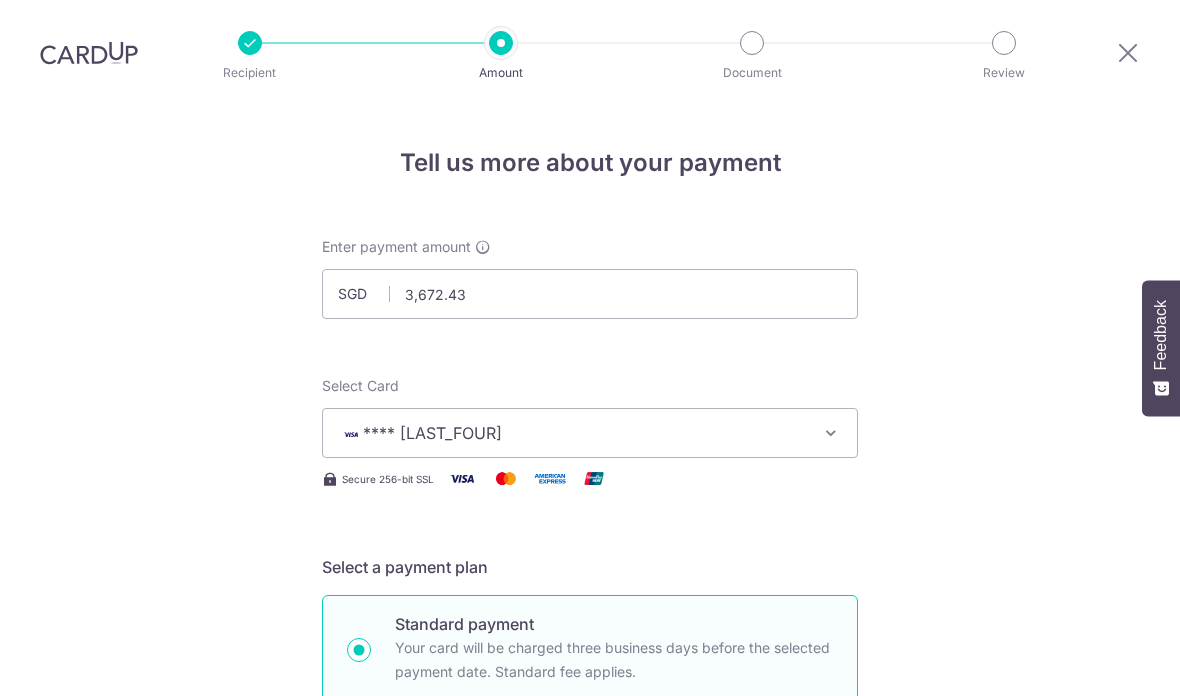 scroll, scrollTop: 80, scrollLeft: 0, axis: vertical 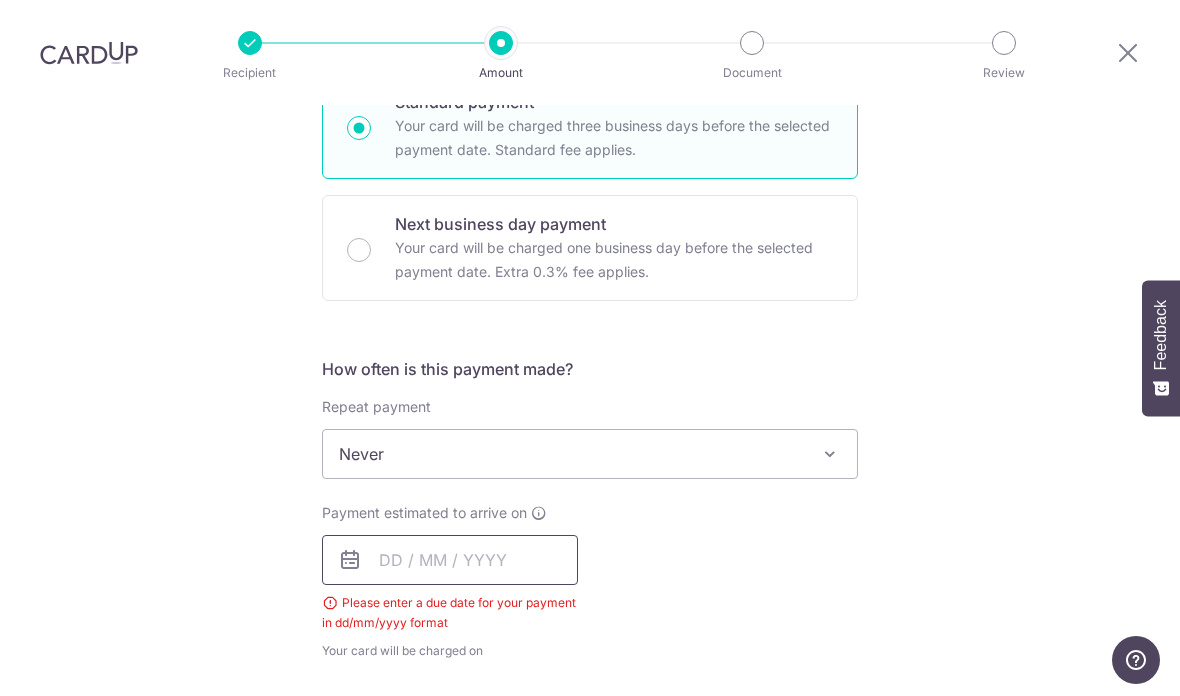 click at bounding box center [450, 560] 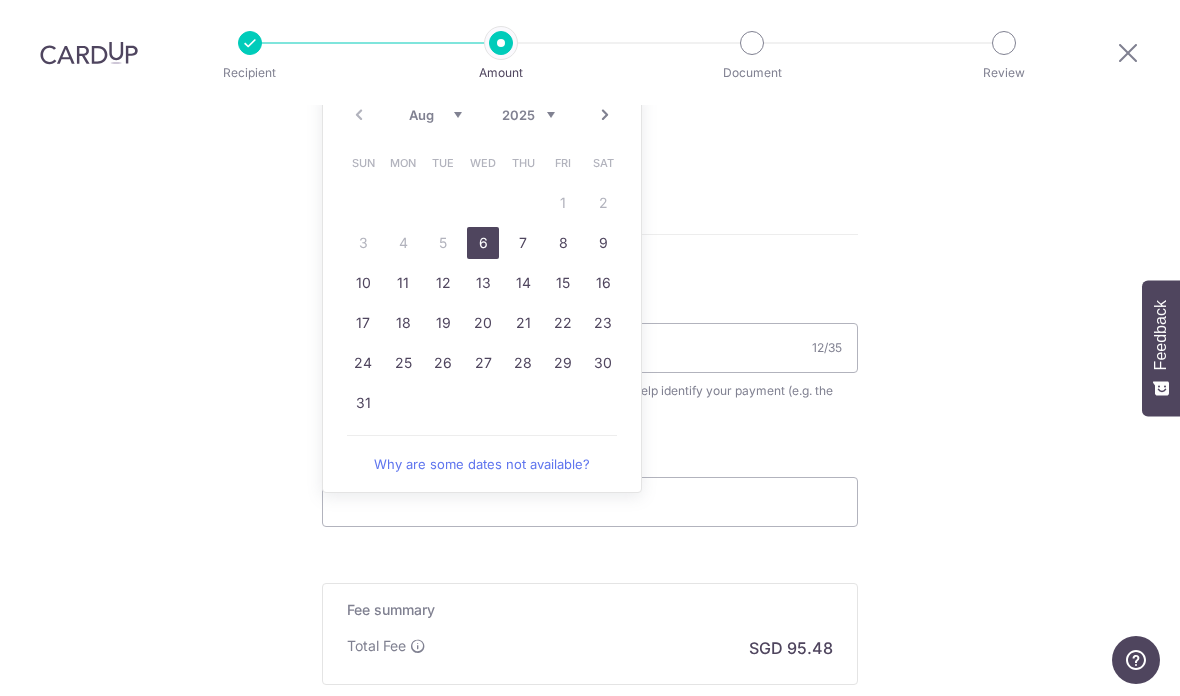 scroll, scrollTop: 1014, scrollLeft: 0, axis: vertical 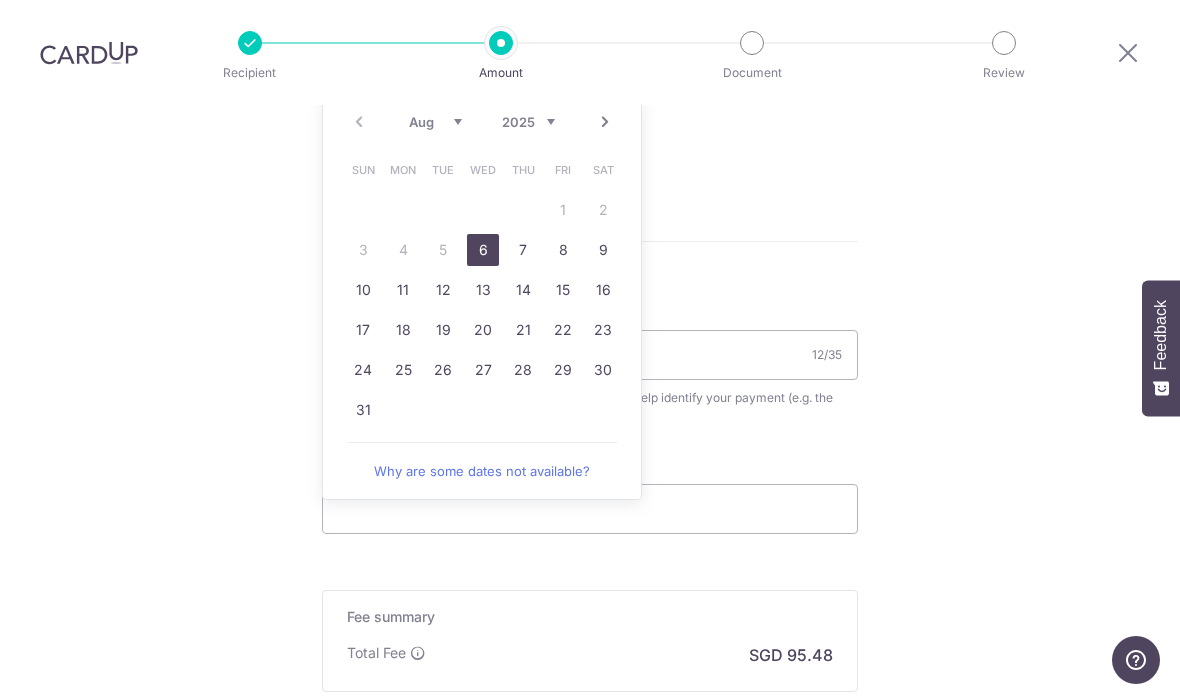click on "6" at bounding box center [483, 250] 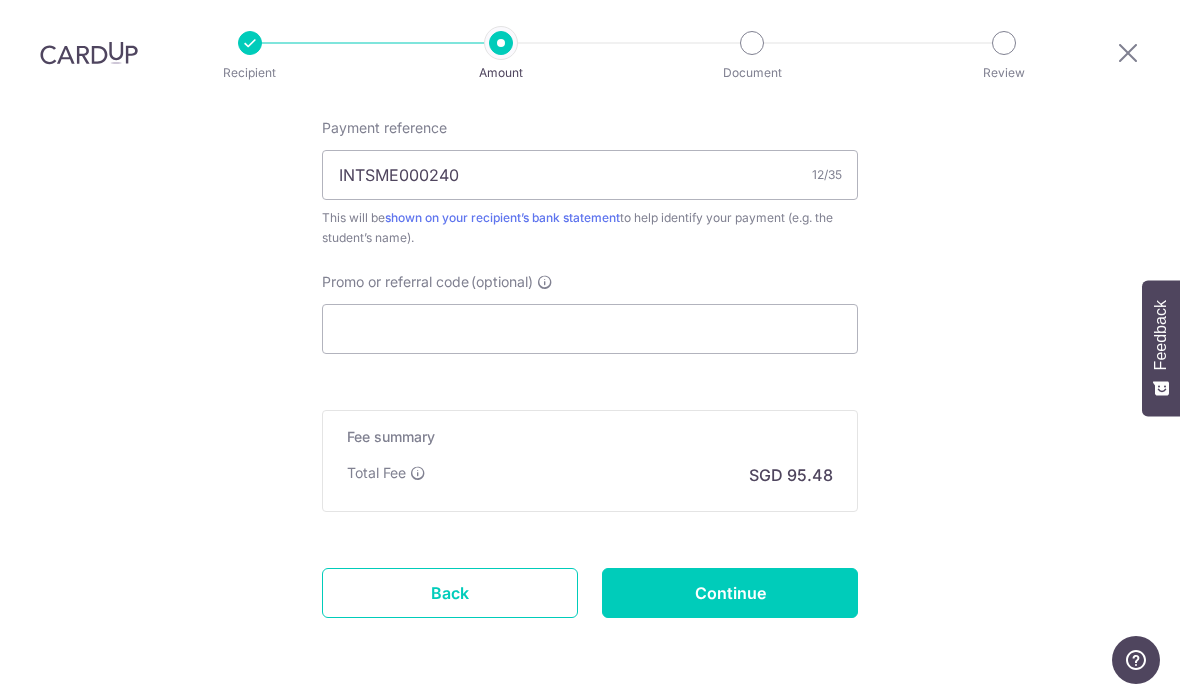 scroll, scrollTop: 1228, scrollLeft: 0, axis: vertical 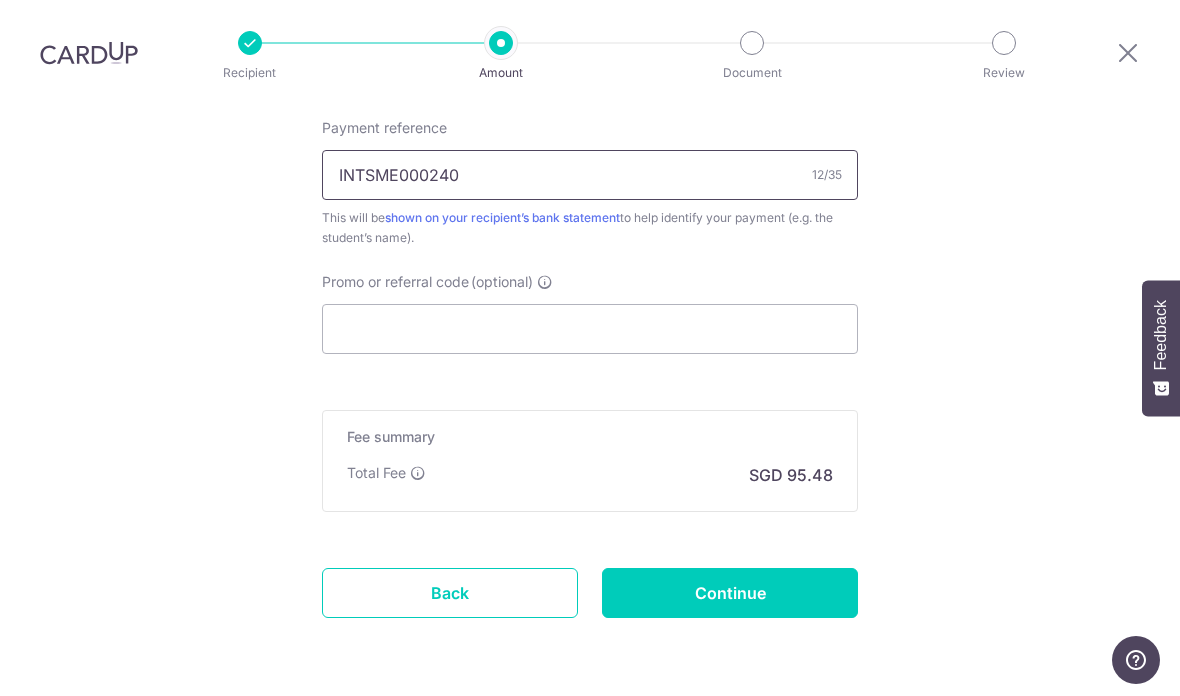 click on "INTSME000240" at bounding box center (590, 175) 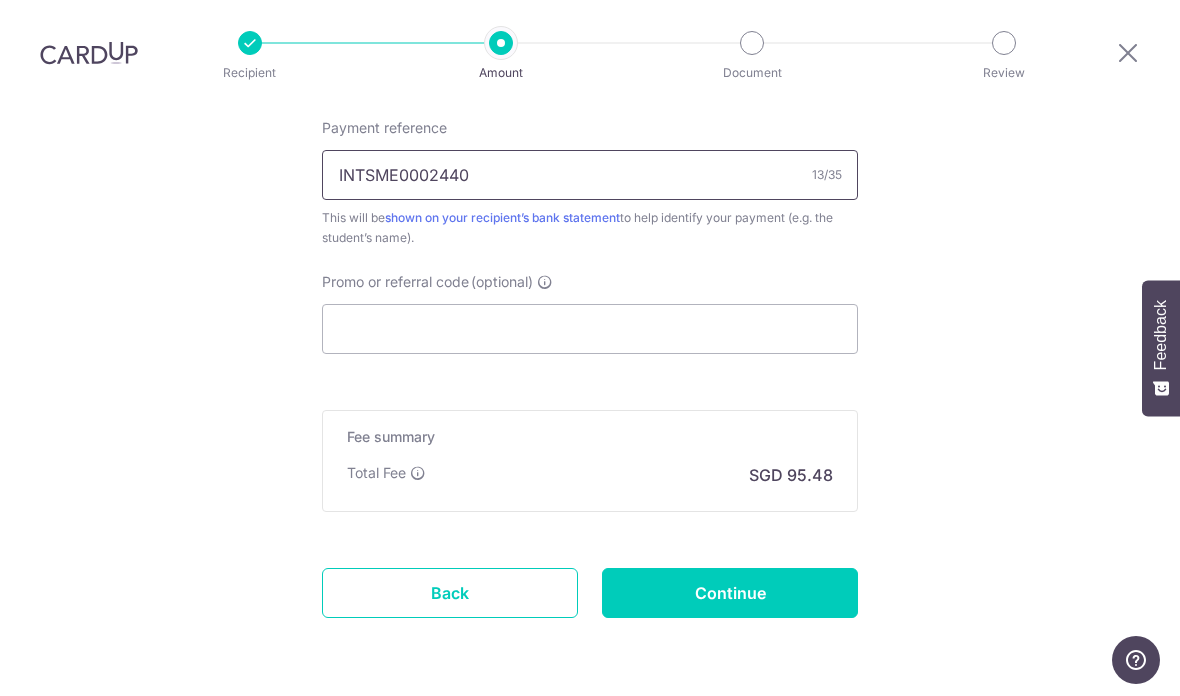type on "INTSME0002440" 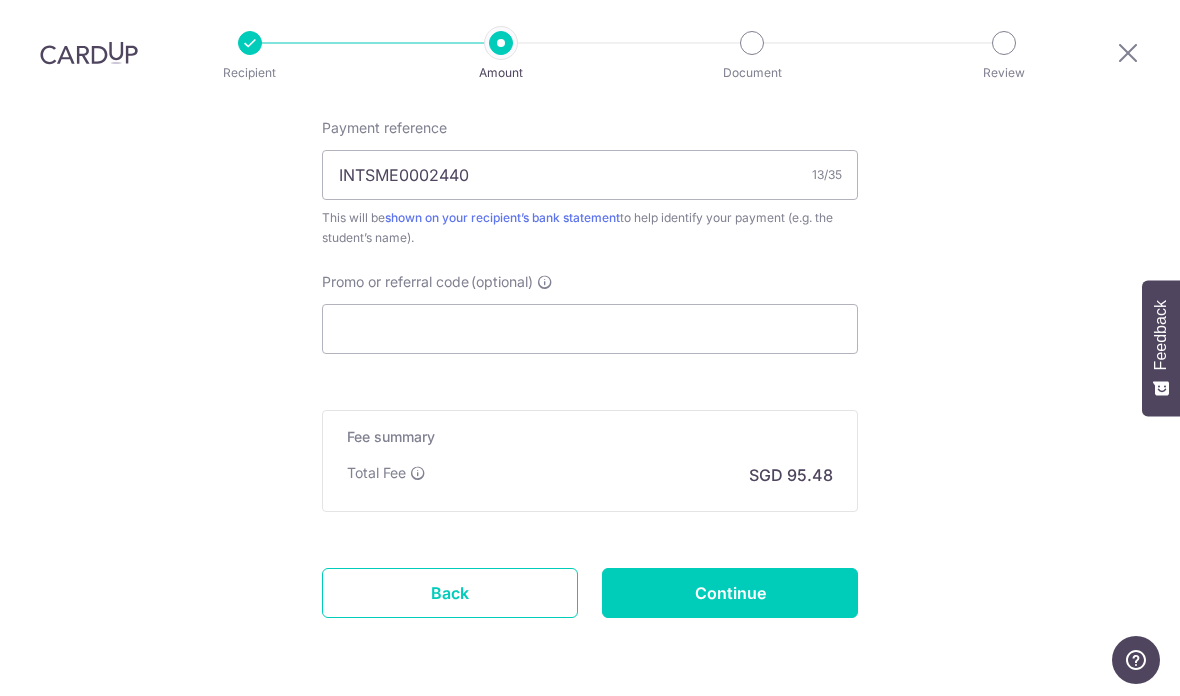 click on "Continue" at bounding box center [730, 593] 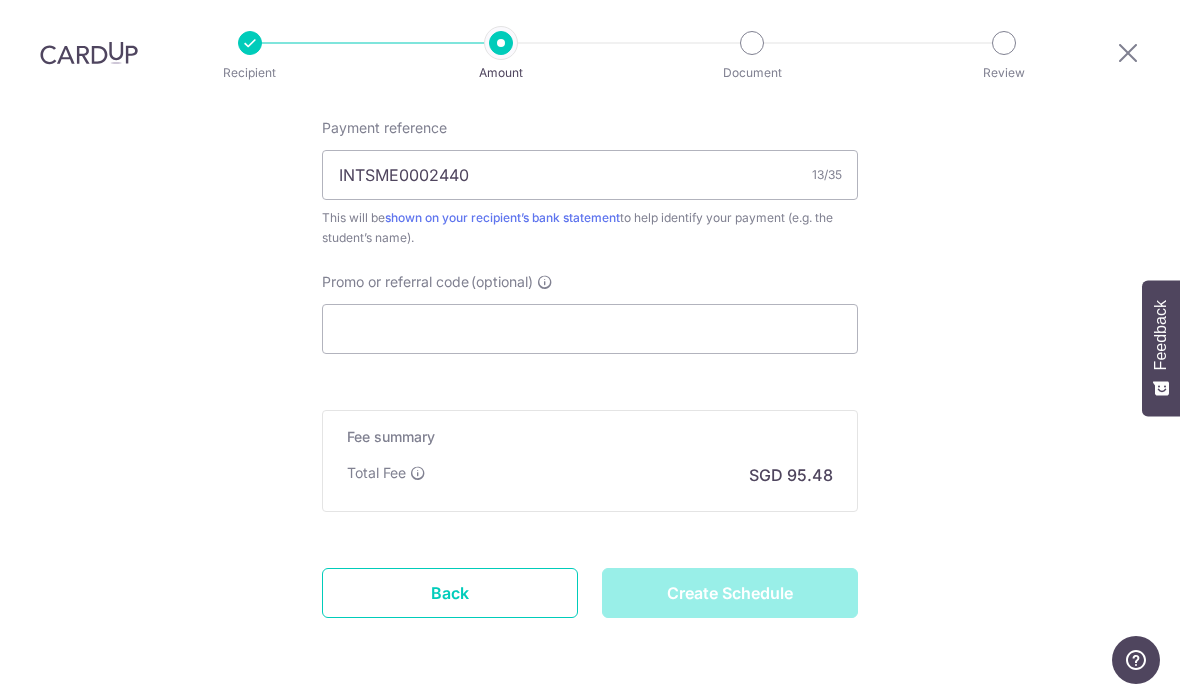 type on "Create Schedule" 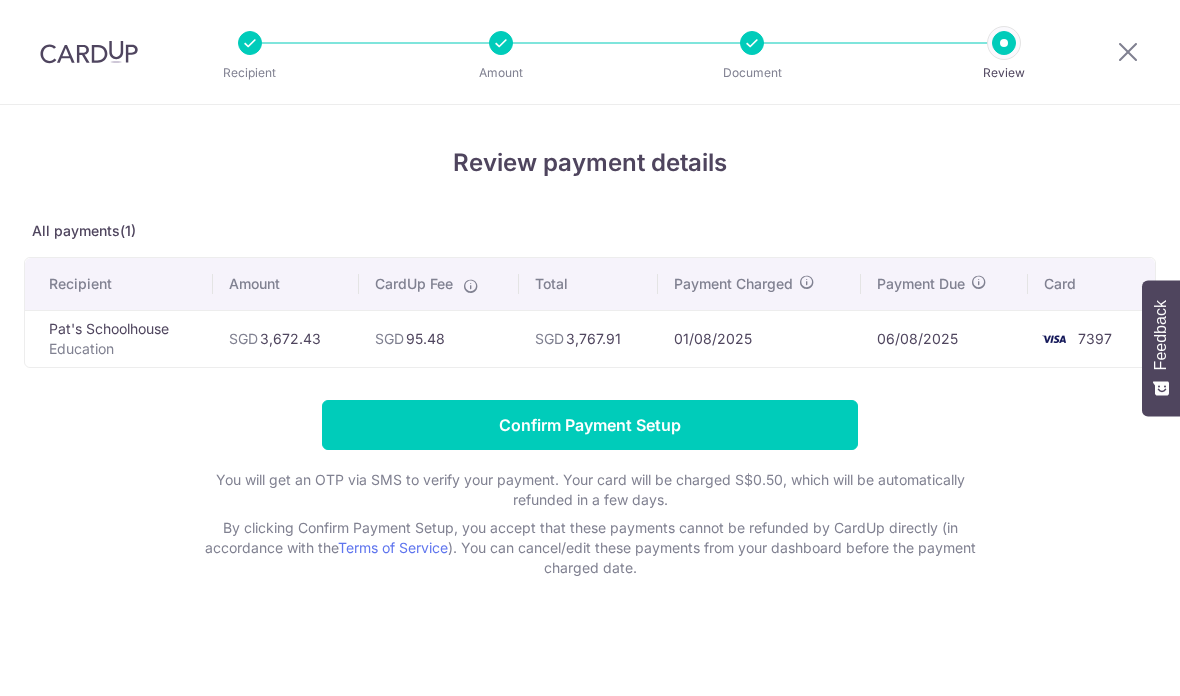 scroll, scrollTop: 0, scrollLeft: 0, axis: both 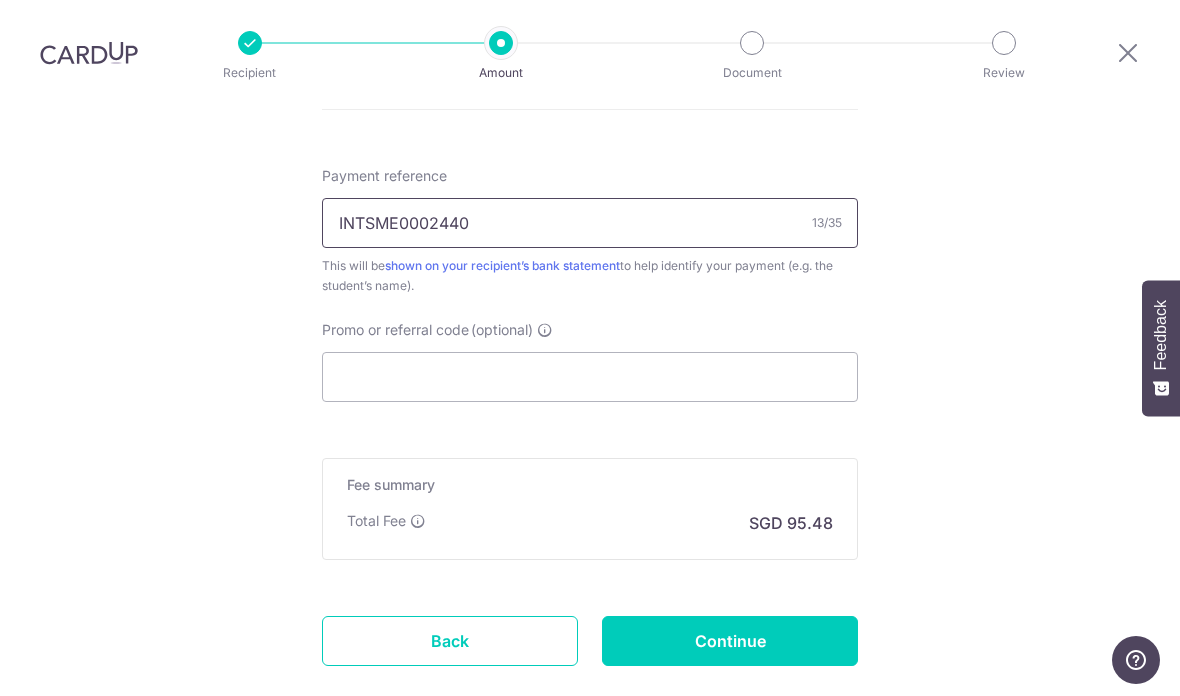 click on "INTSME0002440" at bounding box center [590, 223] 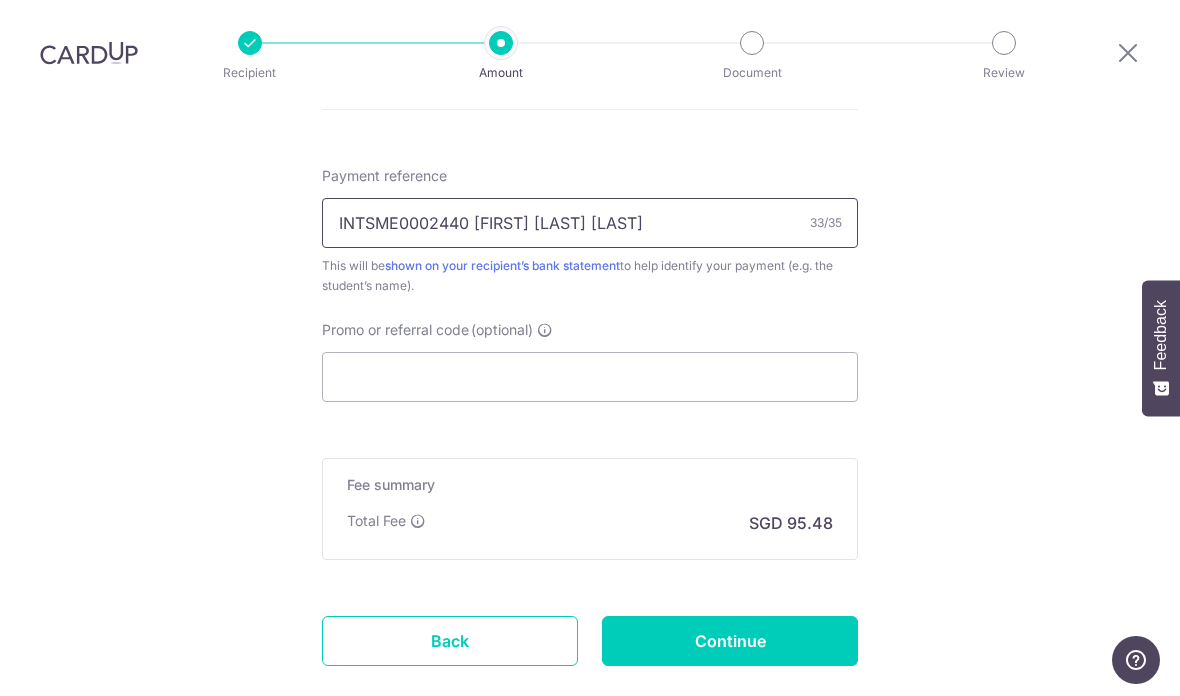 type on "INTSME0002440 Luca Soh Cheng Xin" 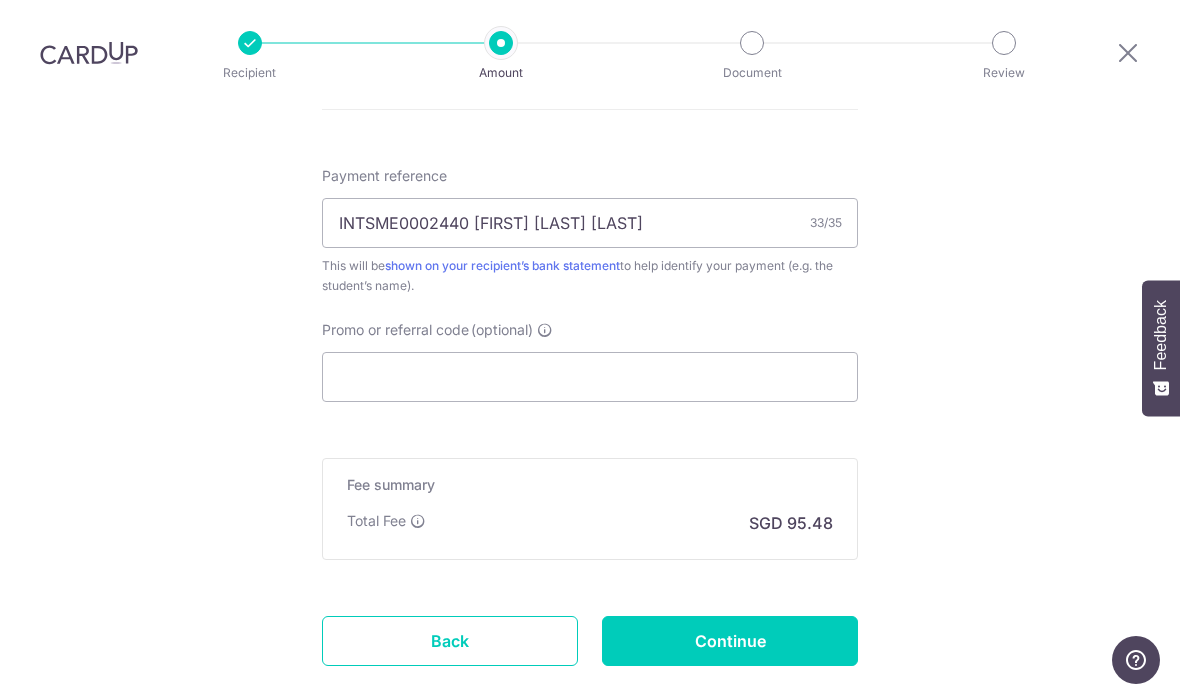 click on "Continue" at bounding box center [730, 641] 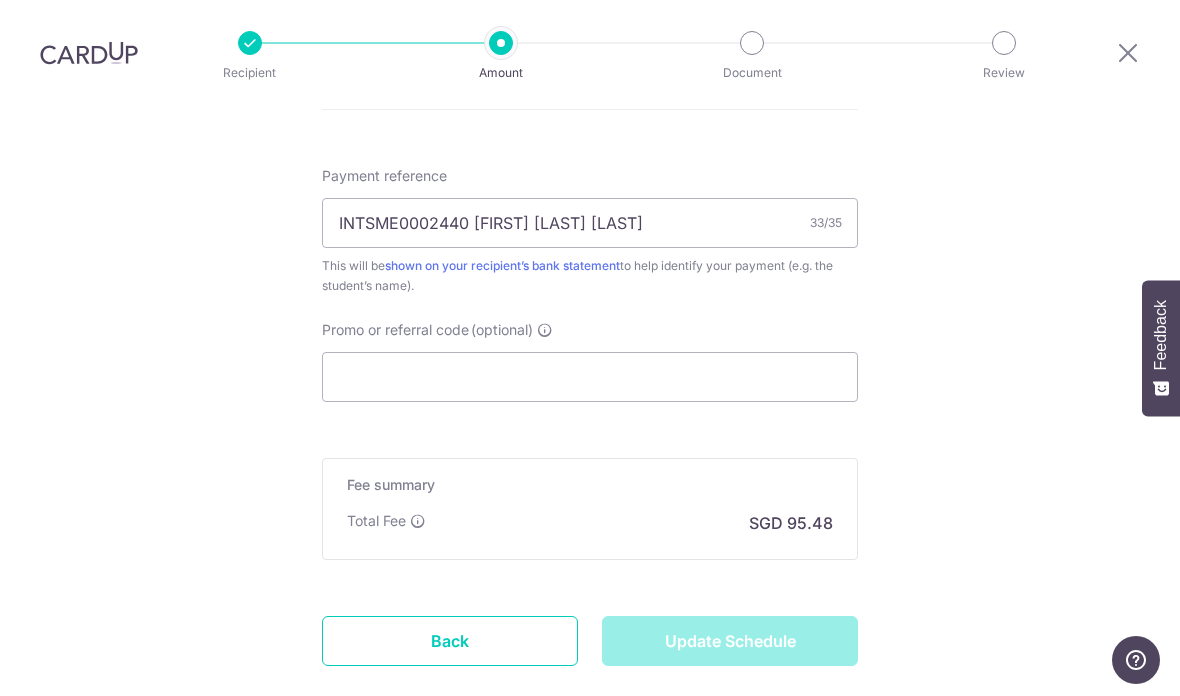 type on "Update Schedule" 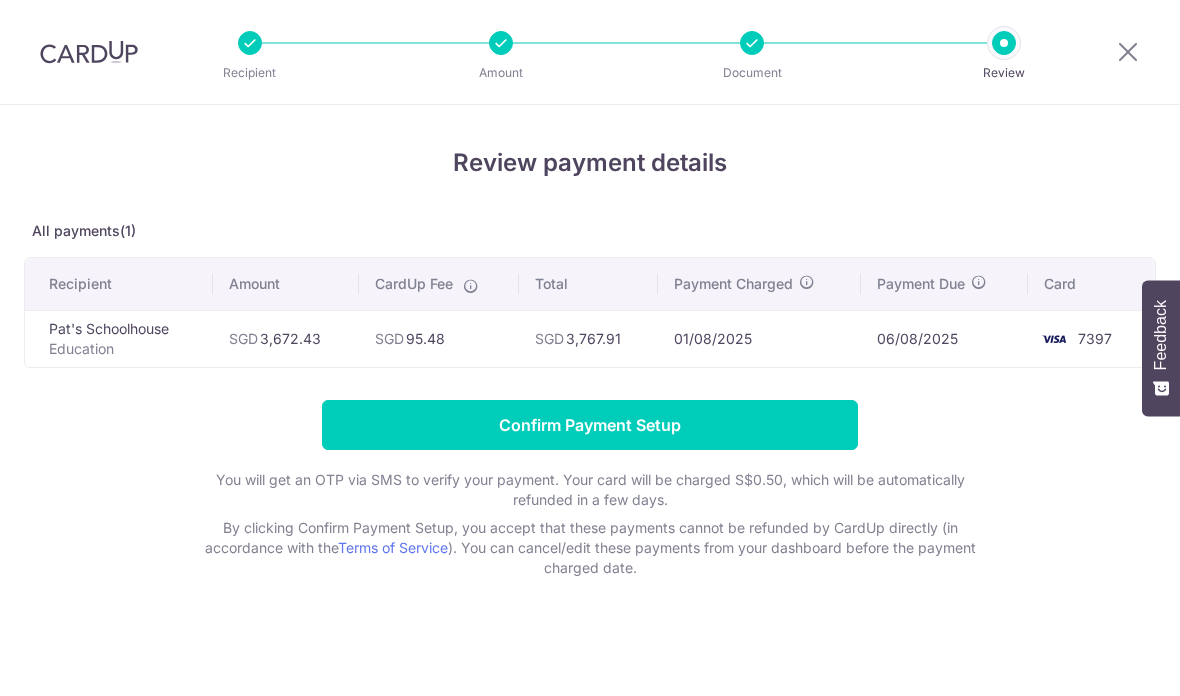 scroll, scrollTop: 0, scrollLeft: 0, axis: both 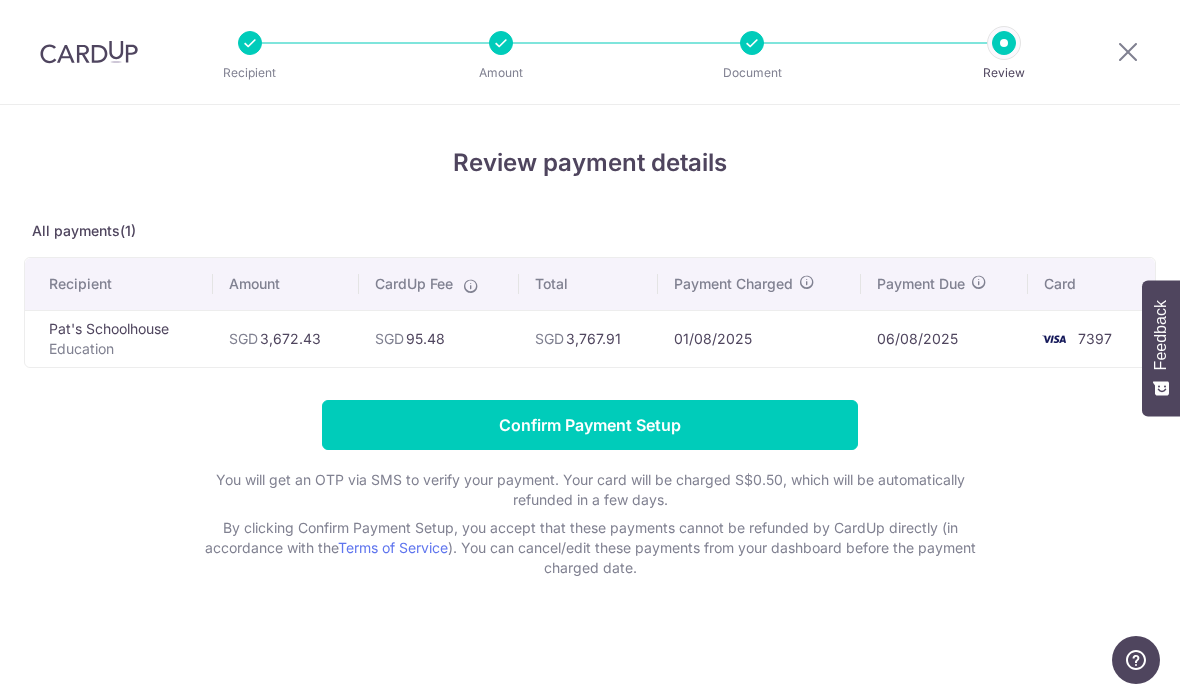 click on "Education" at bounding box center [123, 349] 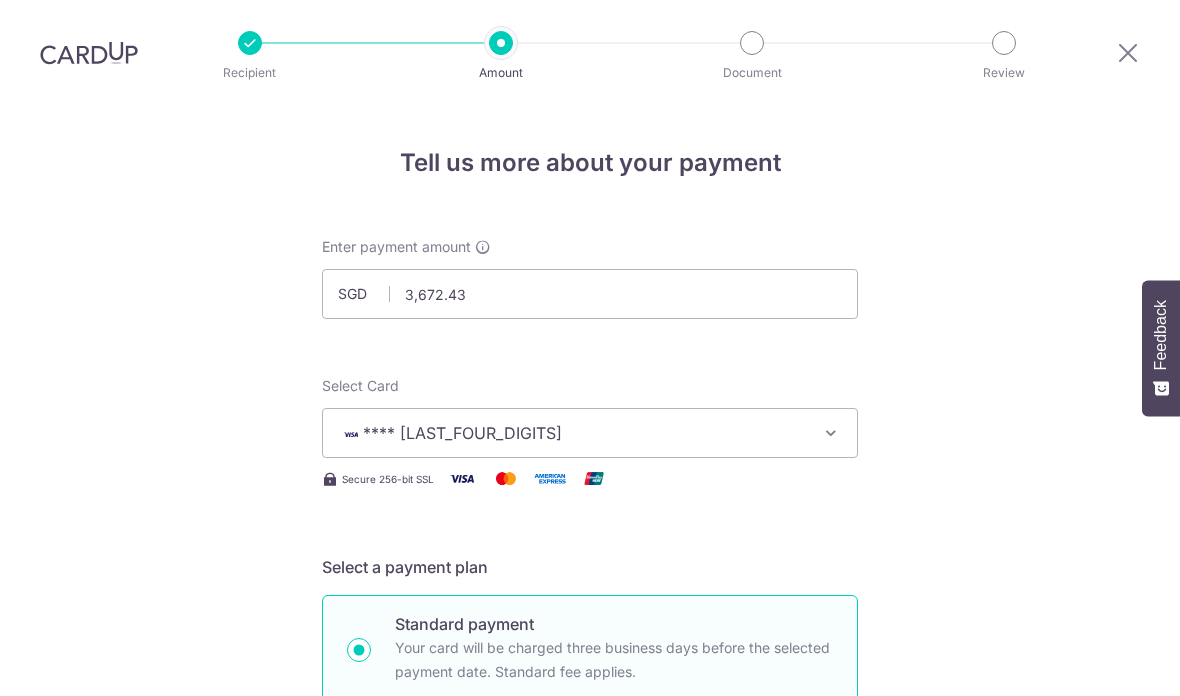 scroll, scrollTop: 80, scrollLeft: 0, axis: vertical 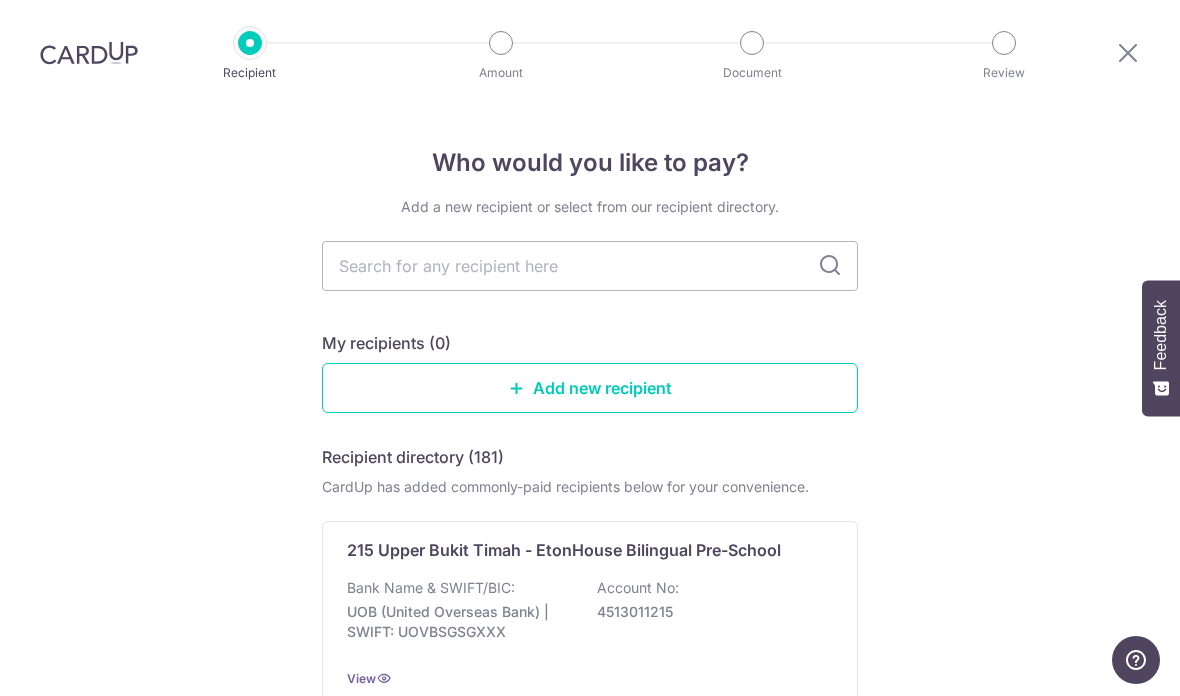 click on "Add new recipient" at bounding box center (590, 388) 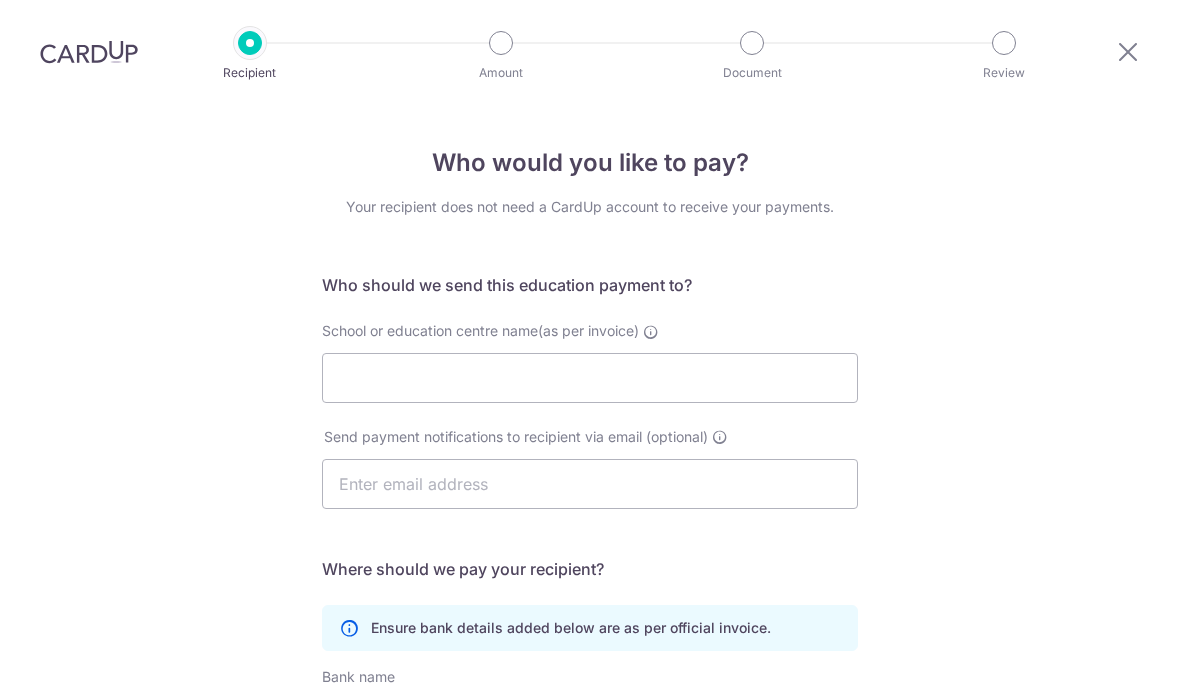 scroll, scrollTop: 0, scrollLeft: 0, axis: both 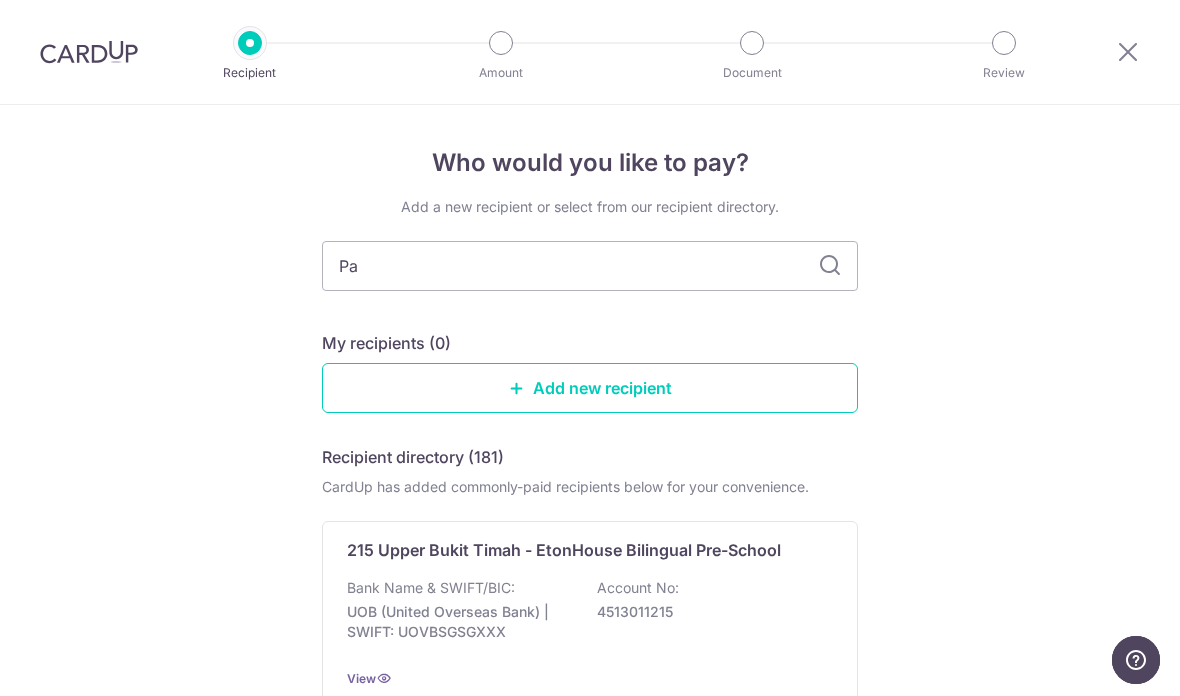 type on "Pat" 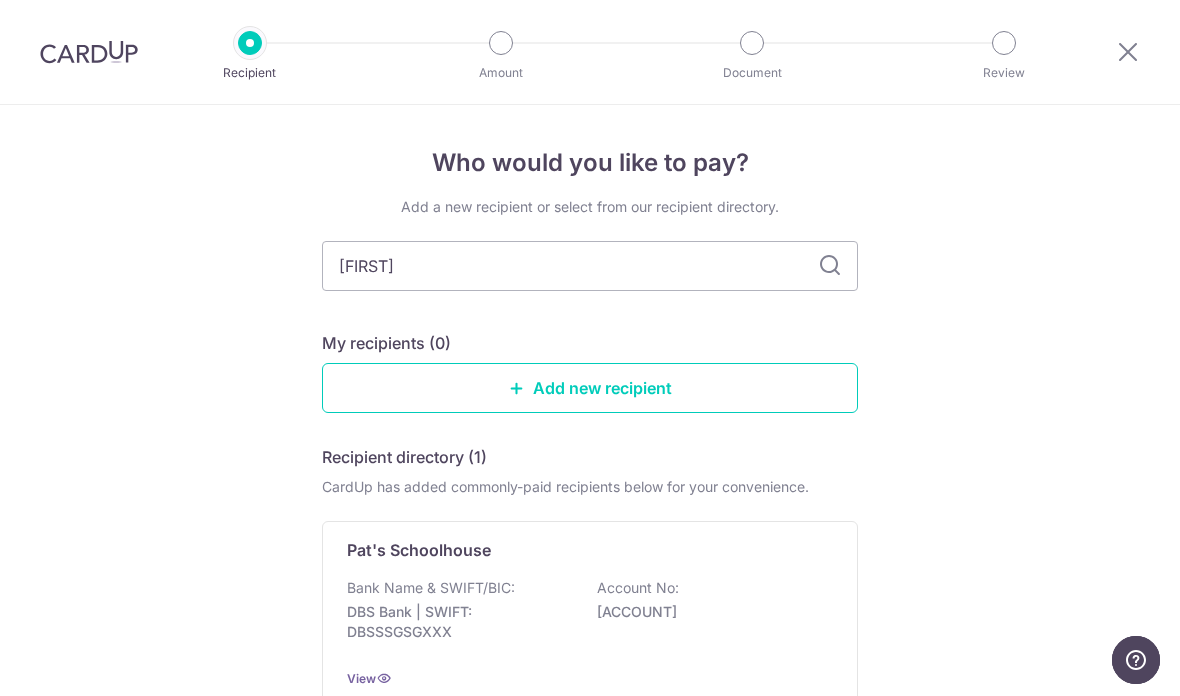 click on "Pat's Schoolhouse
Bank Name & SWIFT/BIC:
DBS Bank | SWIFT: DBSSSGSGXXX
Account No:
0280075197
View" at bounding box center (590, 613) 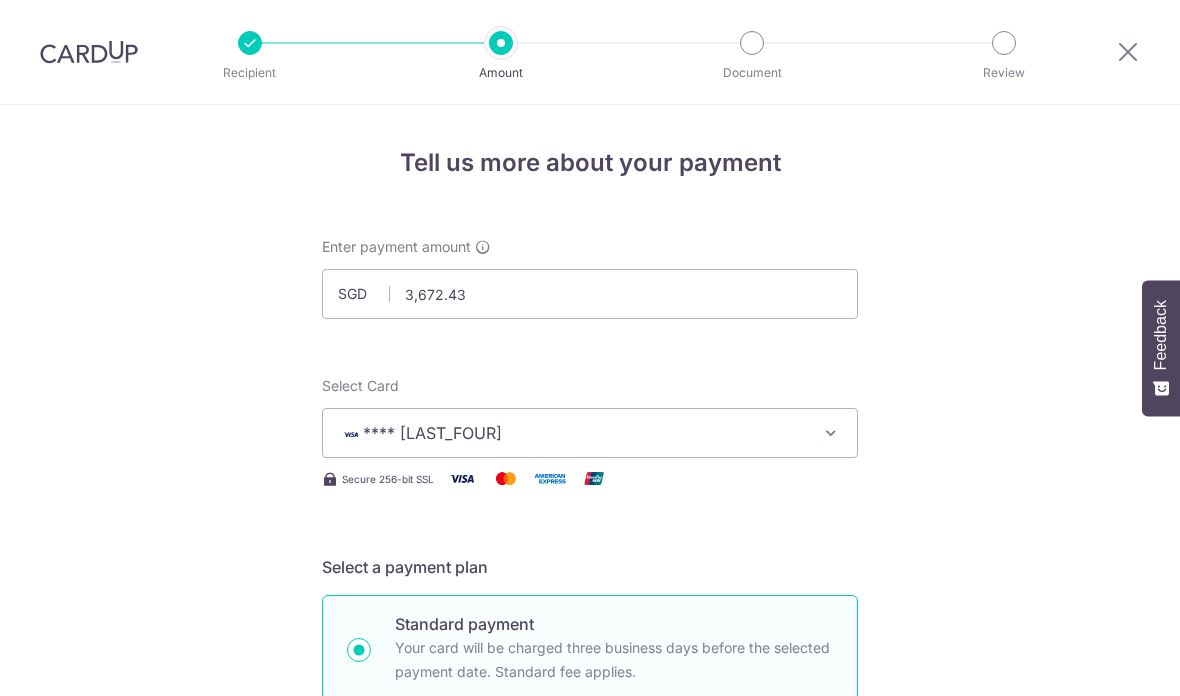 scroll, scrollTop: 0, scrollLeft: 0, axis: both 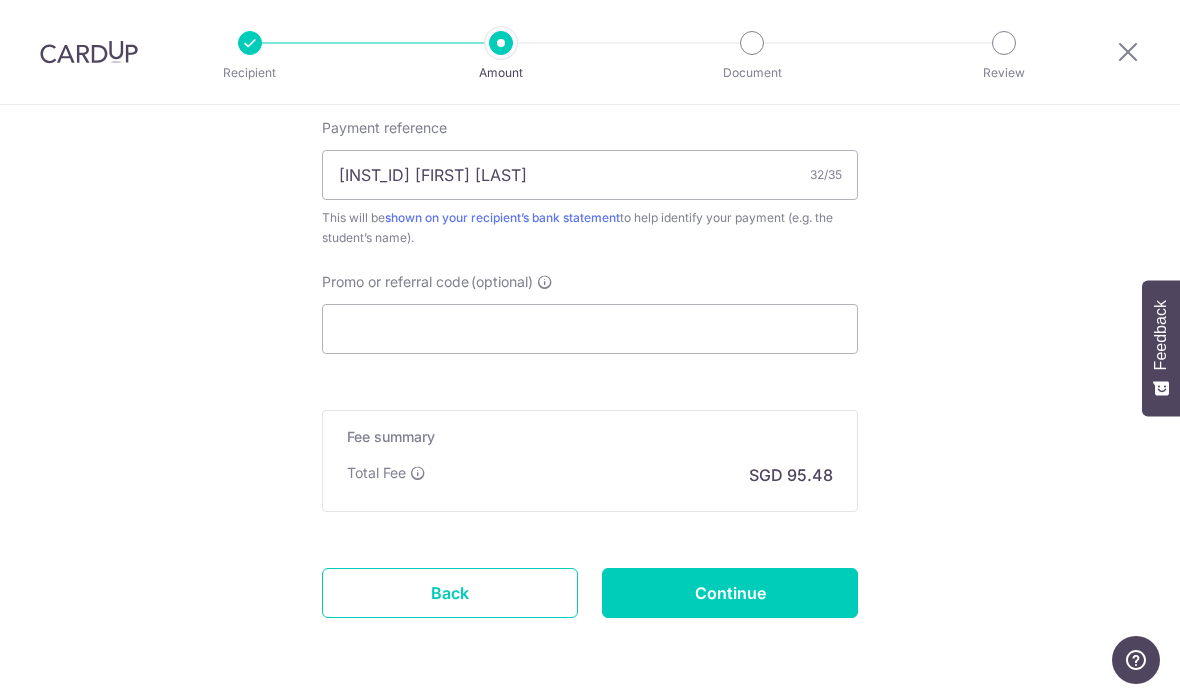 click on "Continue" at bounding box center [730, 593] 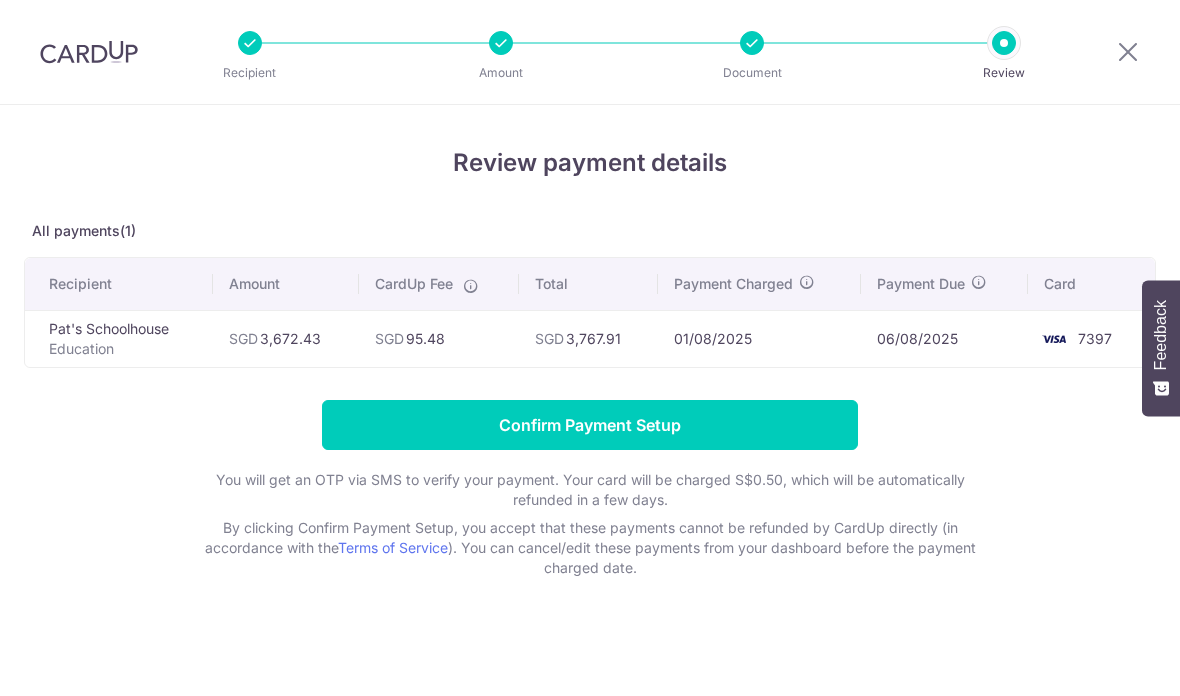 scroll, scrollTop: 0, scrollLeft: 0, axis: both 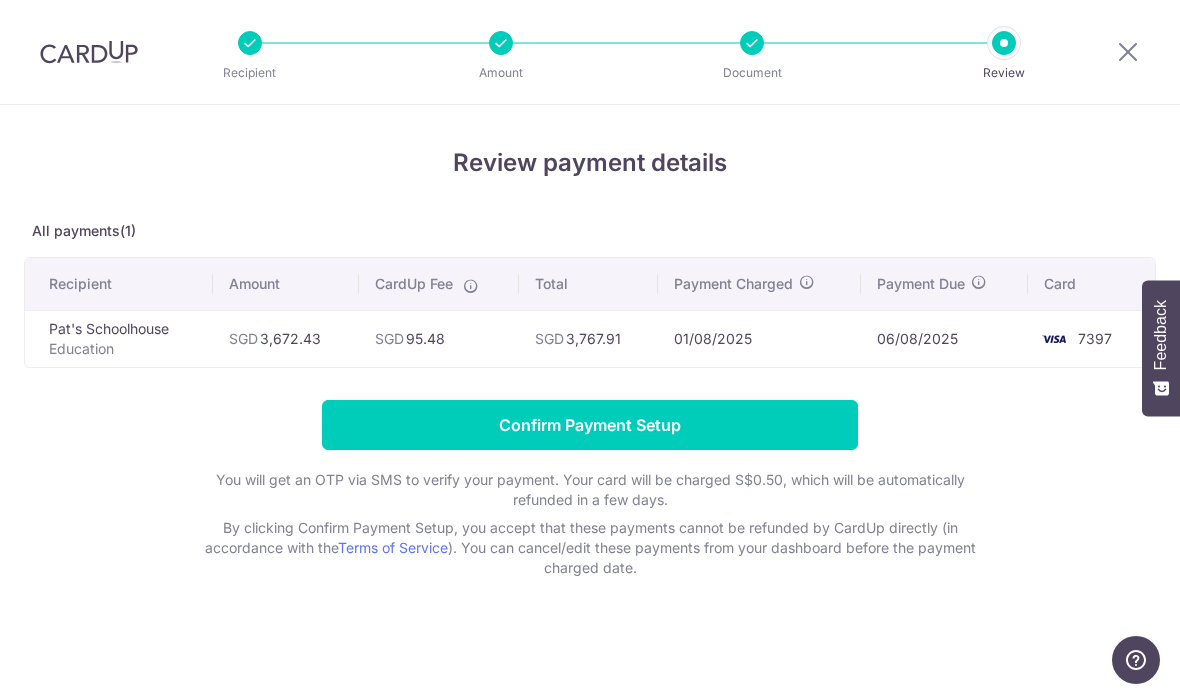 click on "Confirm Payment Setup" at bounding box center [590, 425] 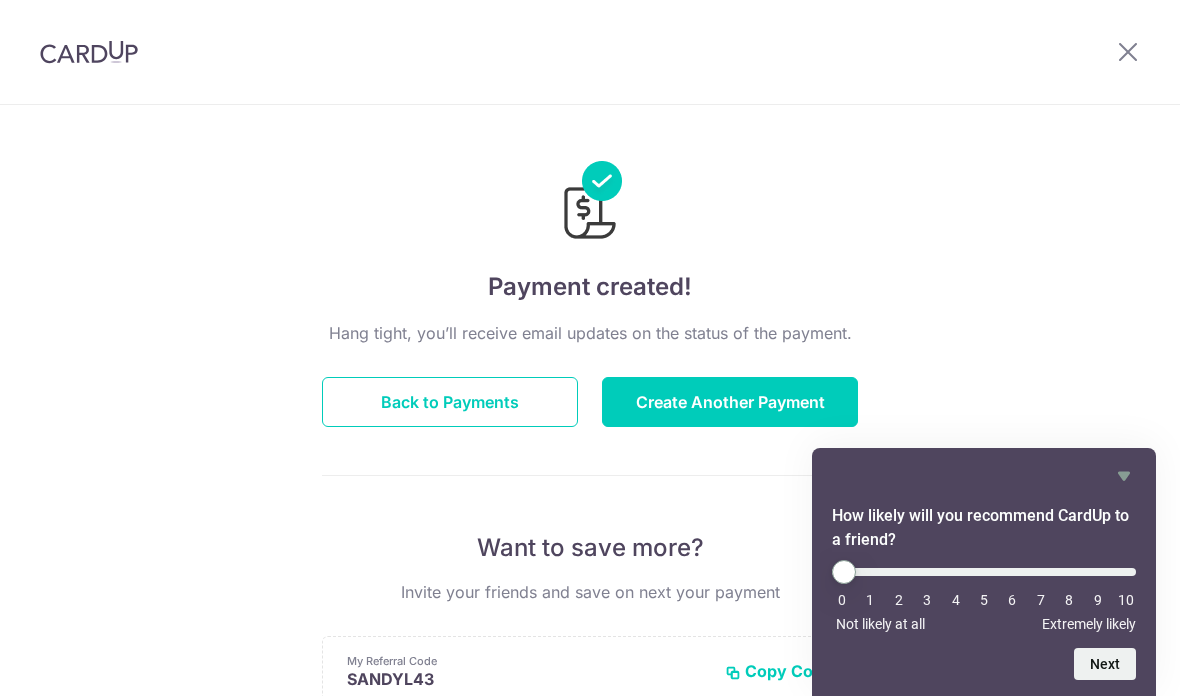 scroll, scrollTop: 0, scrollLeft: 0, axis: both 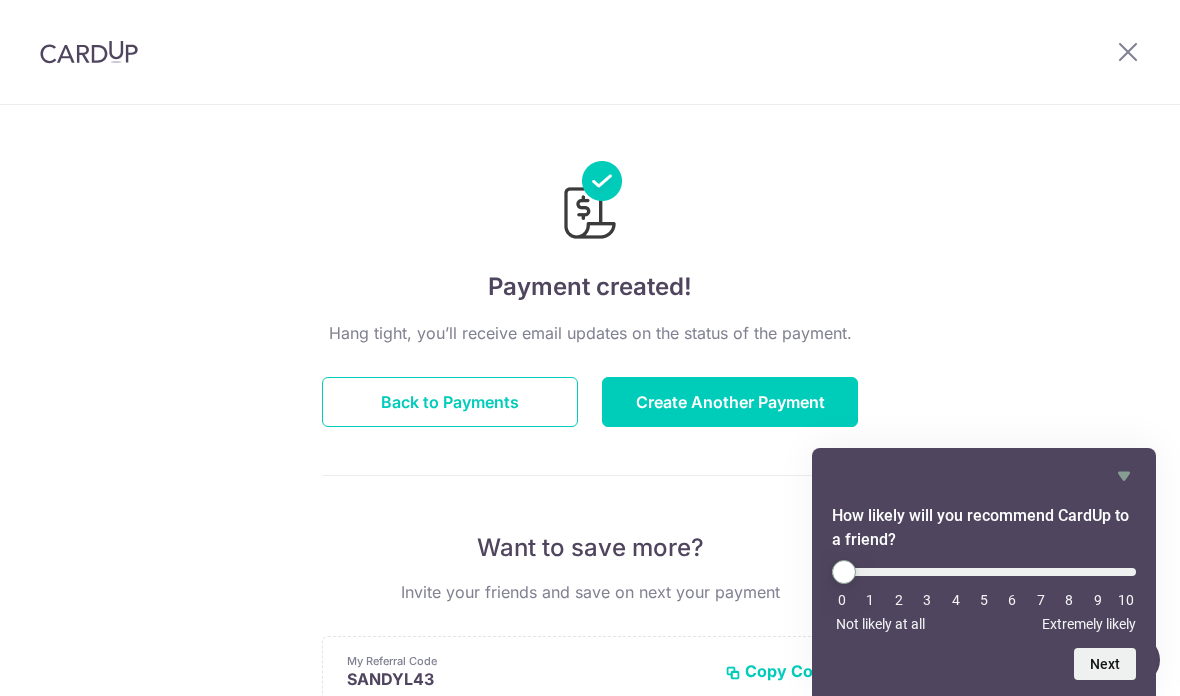 click 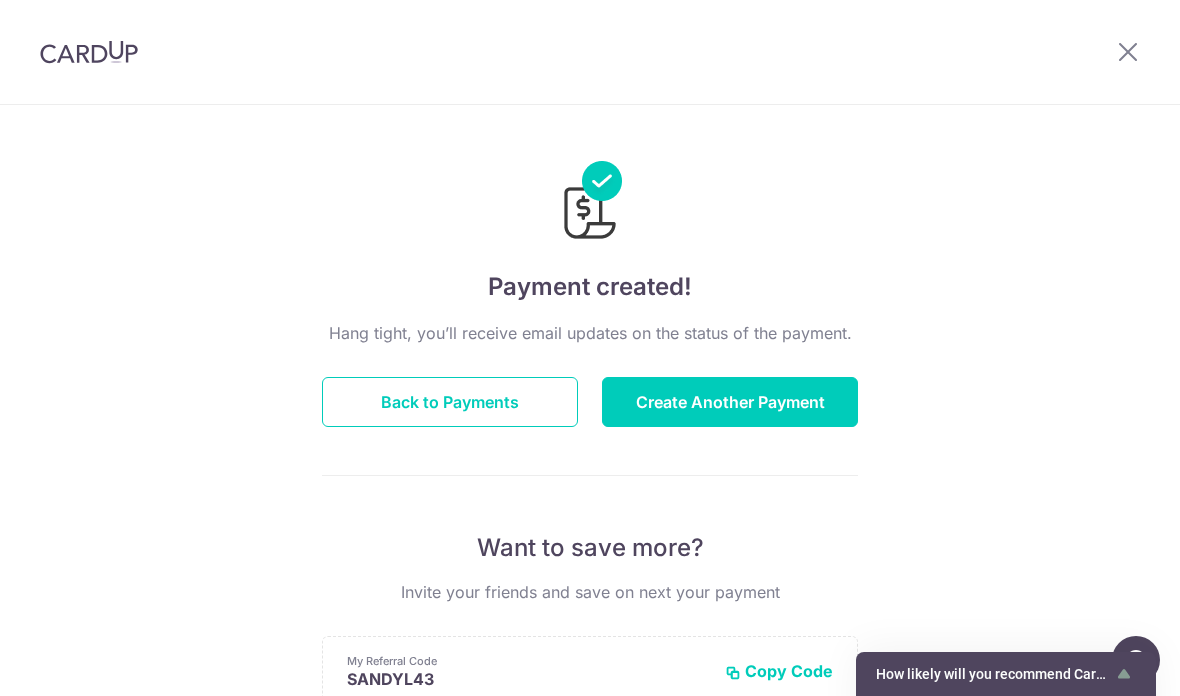 scroll, scrollTop: 0, scrollLeft: 0, axis: both 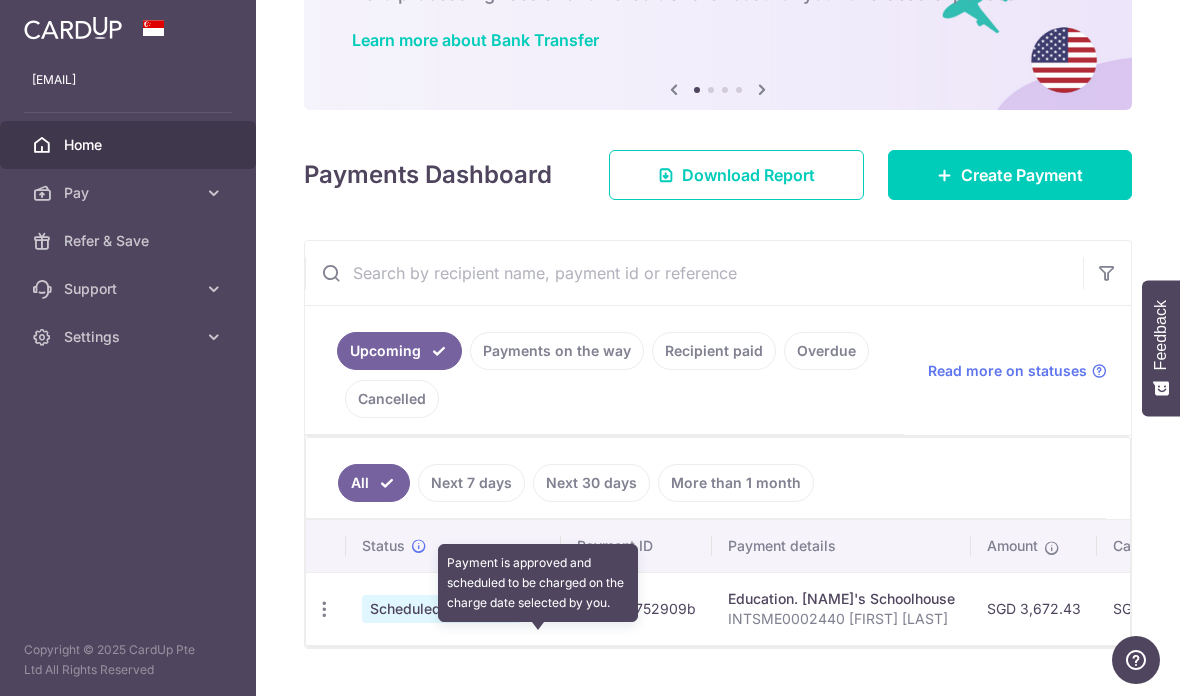 click at bounding box center (537, 611) 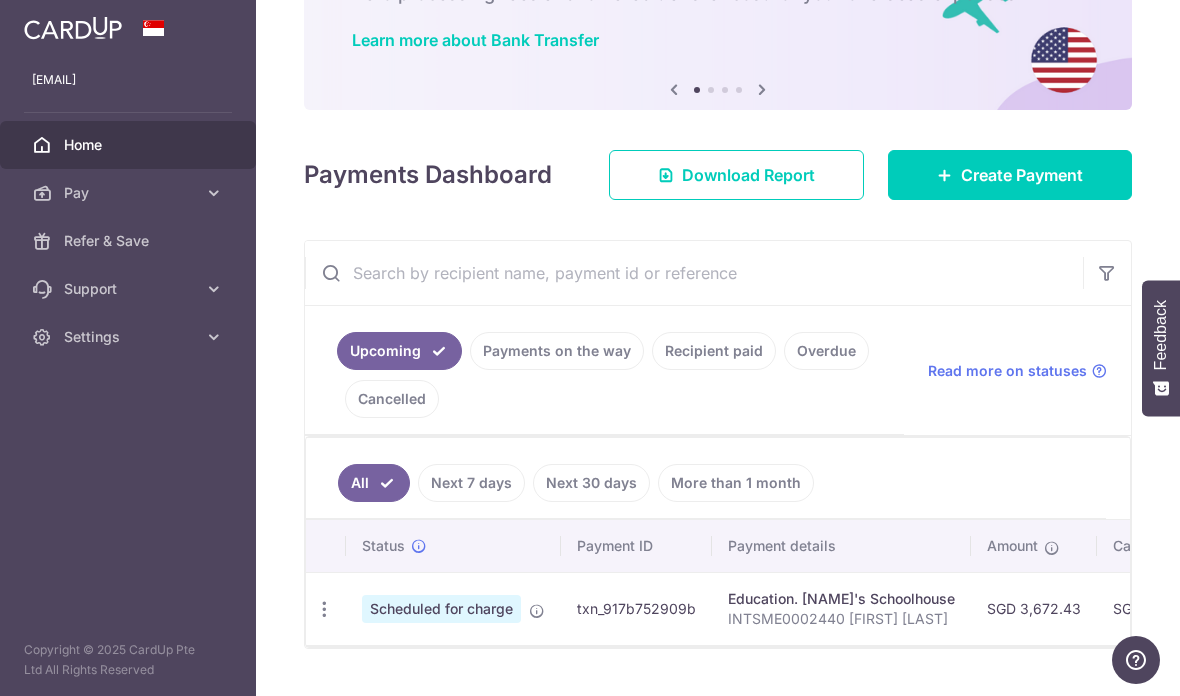 click on "INTSME0002440 [FIRST] [LAST]" at bounding box center [841, 619] 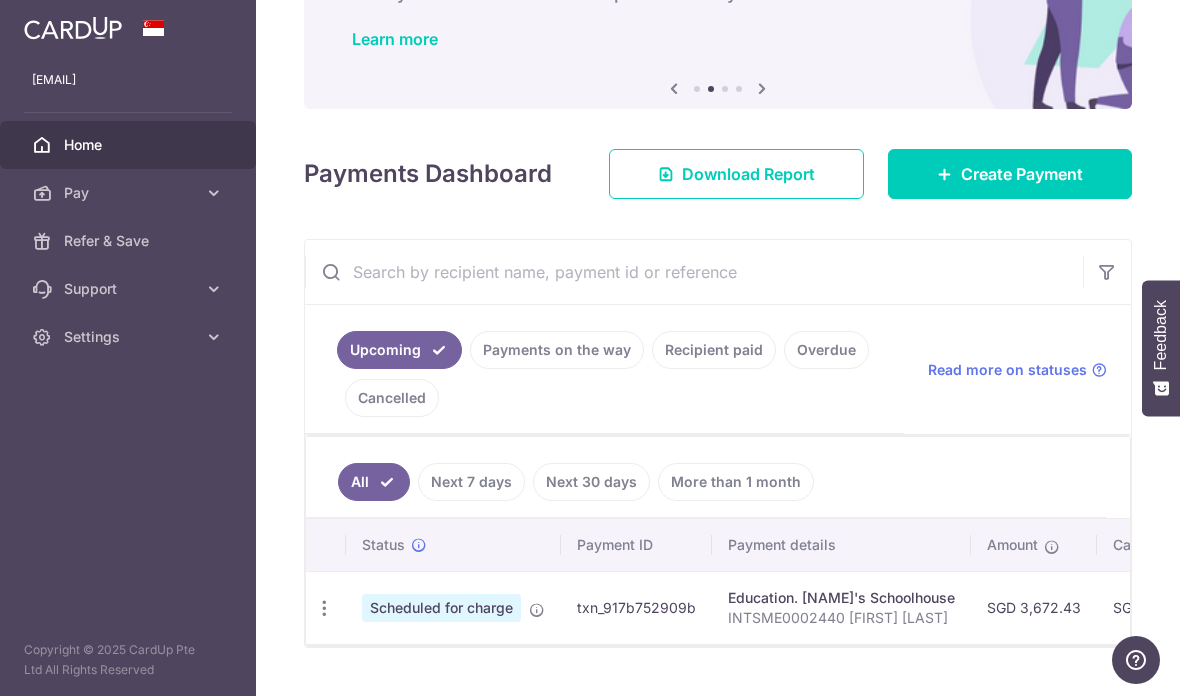 scroll, scrollTop: 146, scrollLeft: 0, axis: vertical 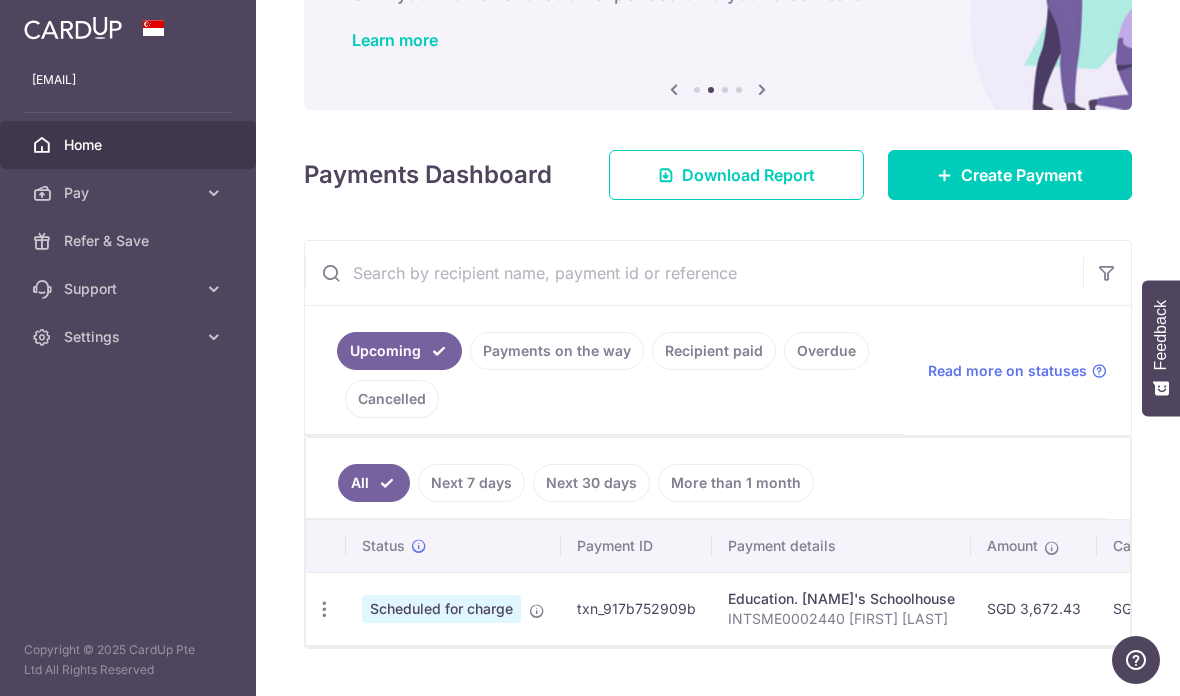 click on "Download Report" at bounding box center (748, 175) 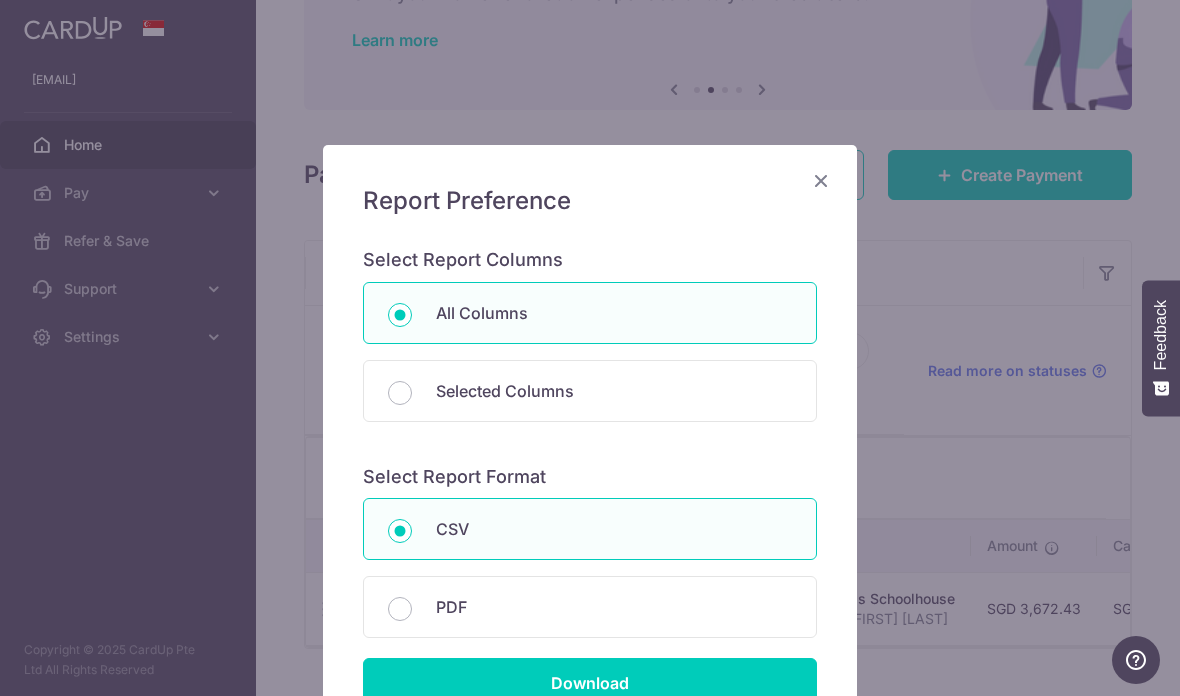 click on "Selected Columns" at bounding box center [400, 393] 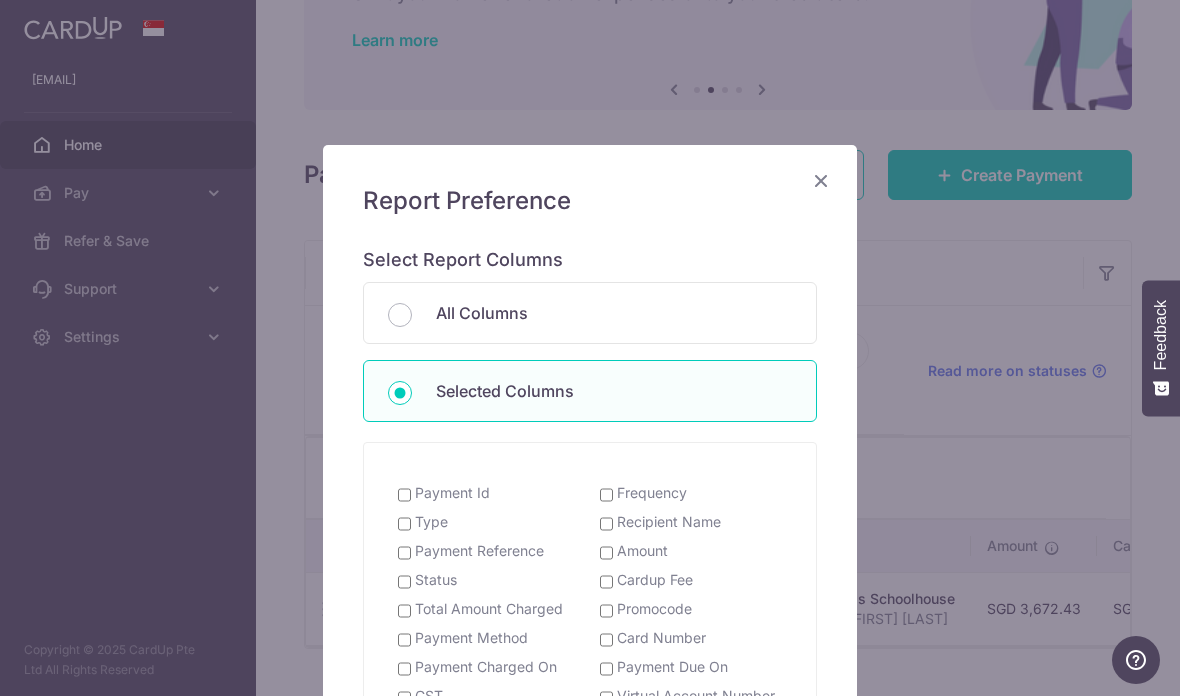 click on "All Columns" at bounding box center [590, 313] 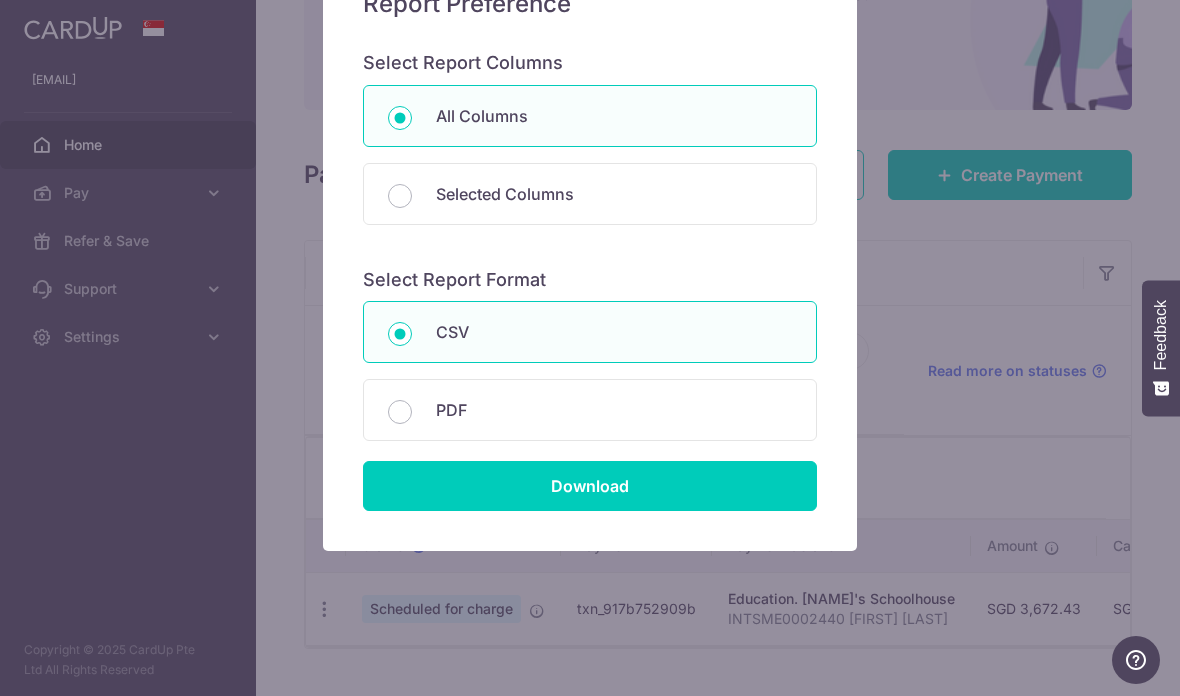 scroll, scrollTop: 194, scrollLeft: 0, axis: vertical 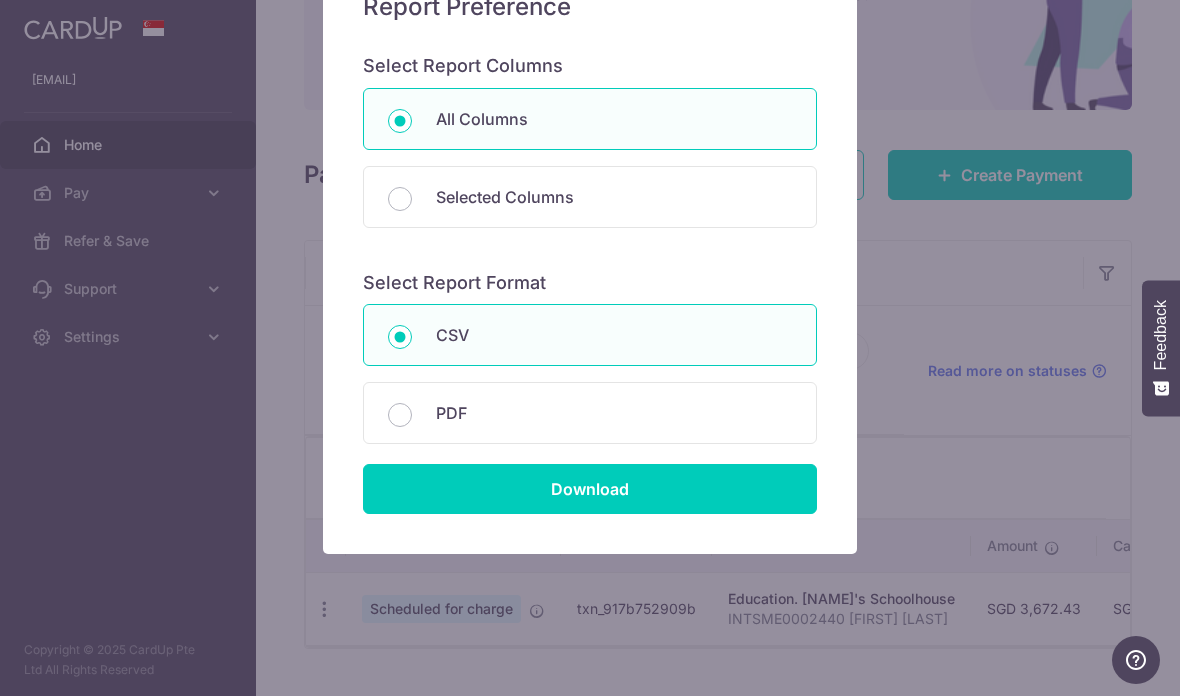 click on "PDF" at bounding box center [400, 415] 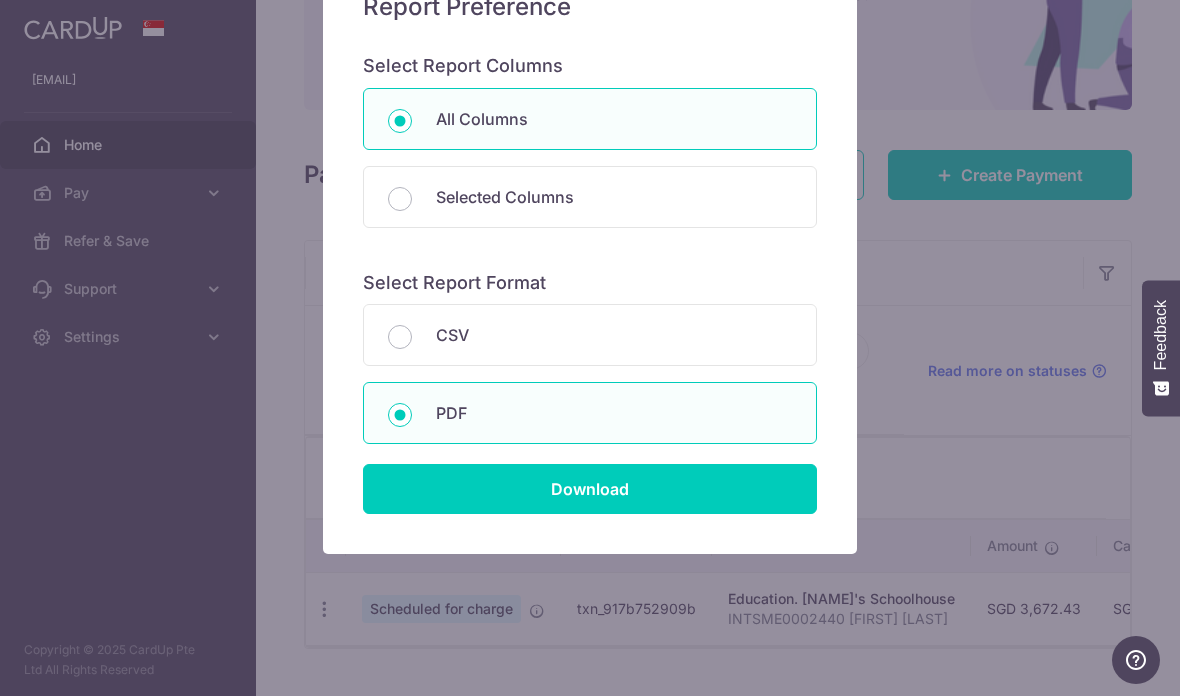 click on "Download" at bounding box center [590, 489] 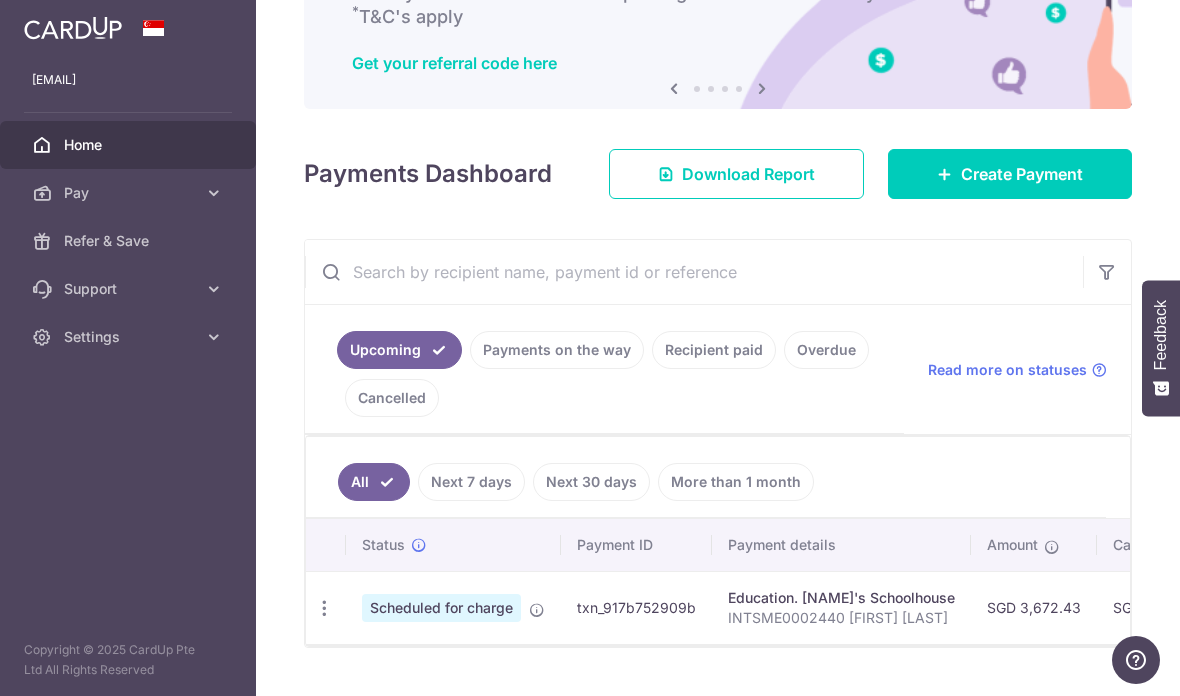 scroll, scrollTop: 146, scrollLeft: 0, axis: vertical 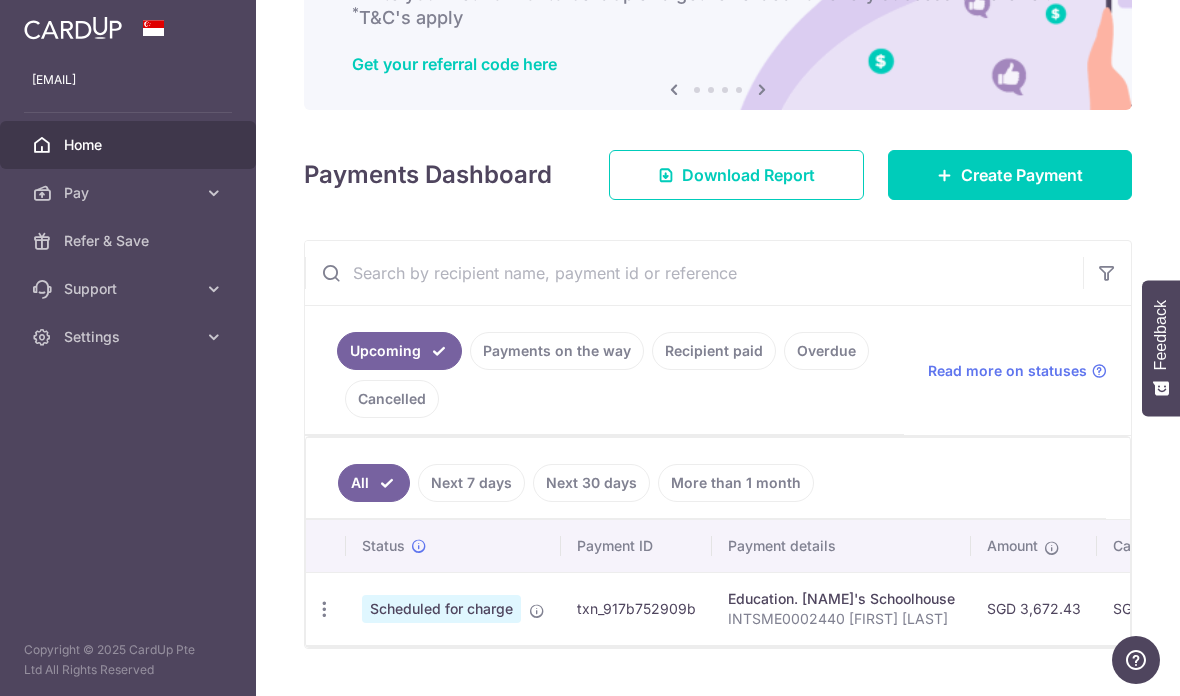 click on "Download Report" at bounding box center (748, 175) 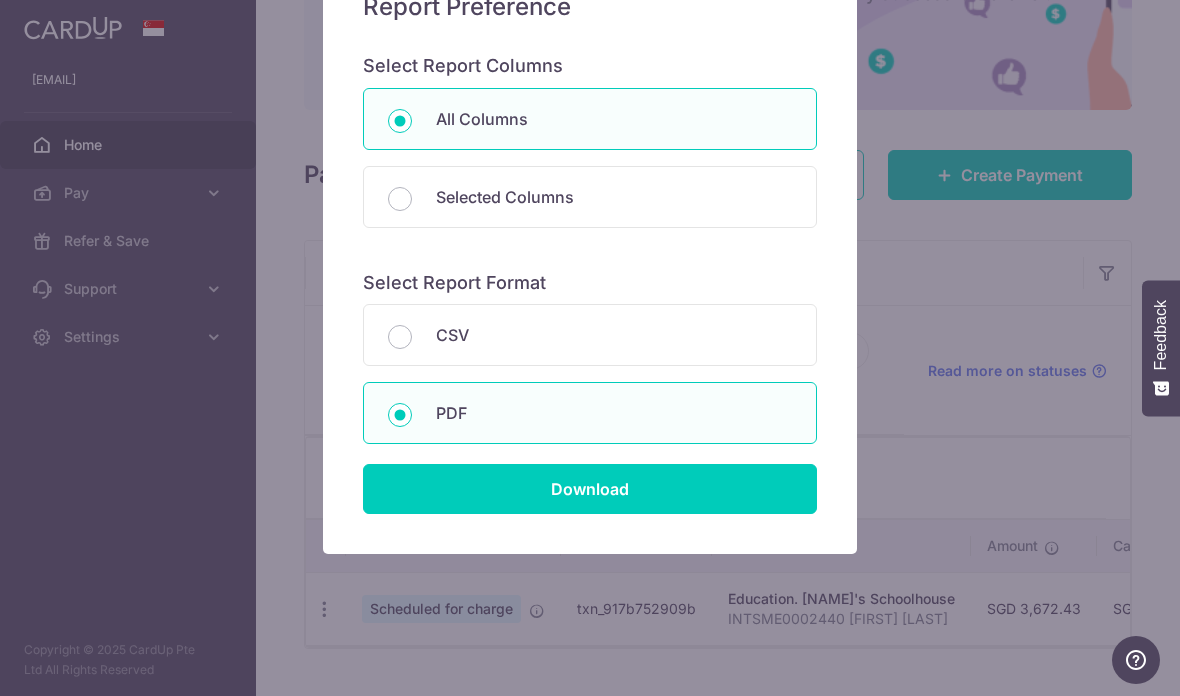 scroll, scrollTop: 0, scrollLeft: 0, axis: both 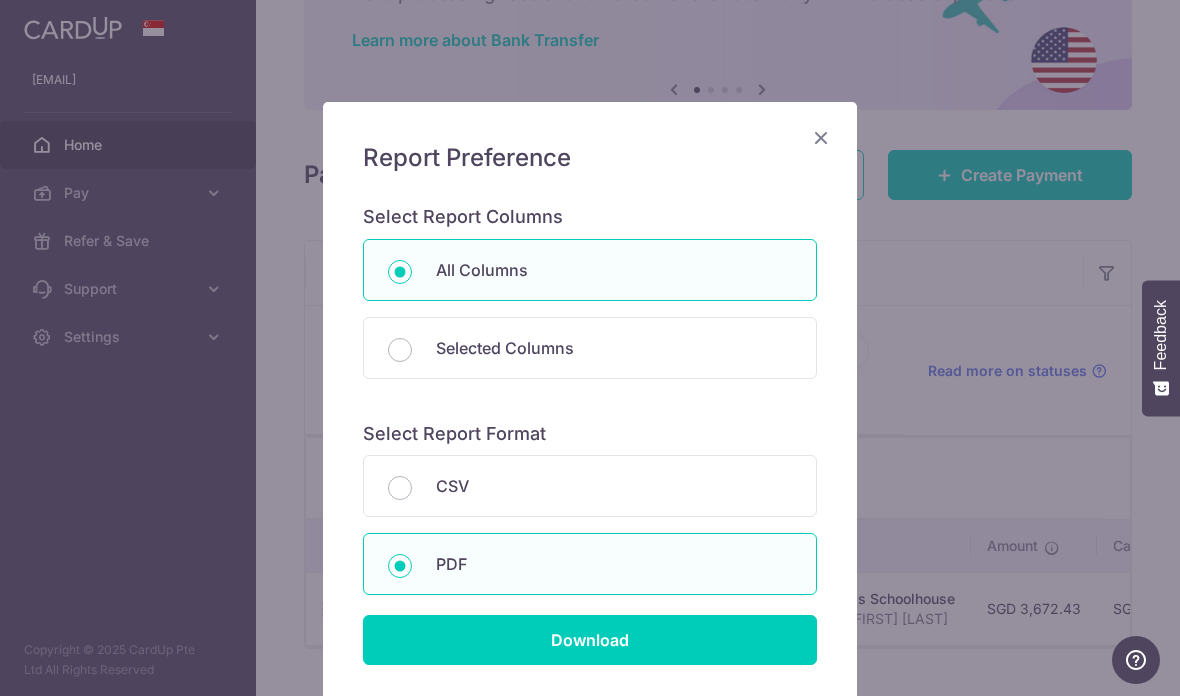 click at bounding box center (821, 137) 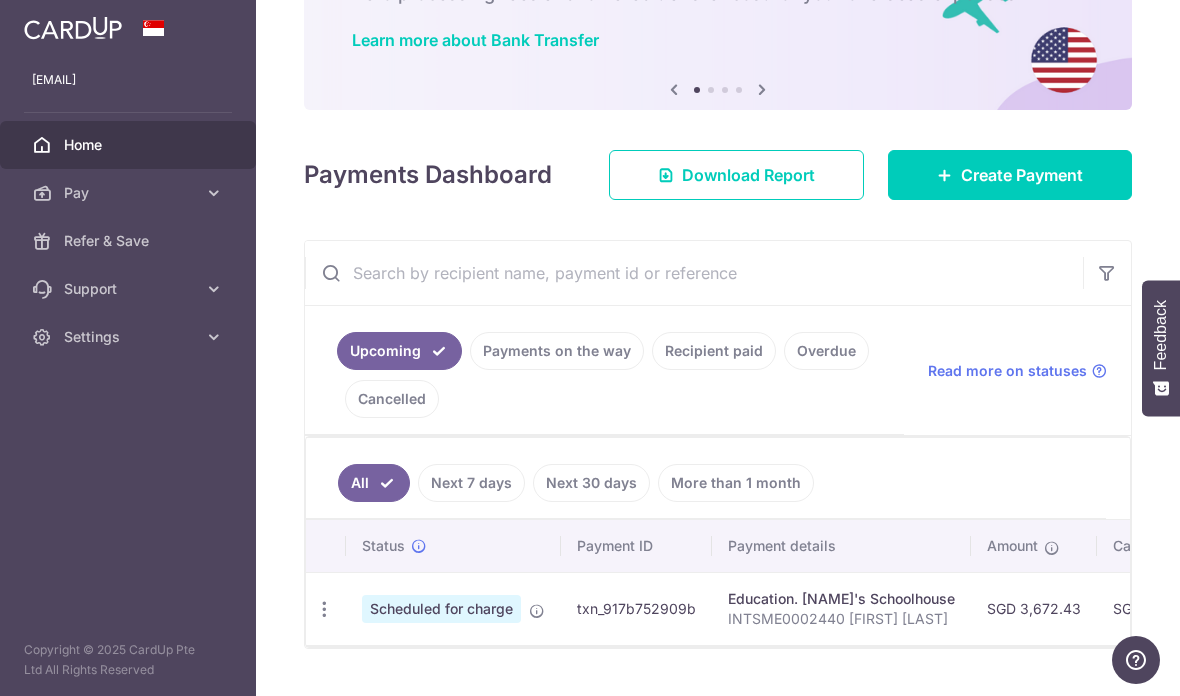 click on "Next 7 days" at bounding box center [471, 483] 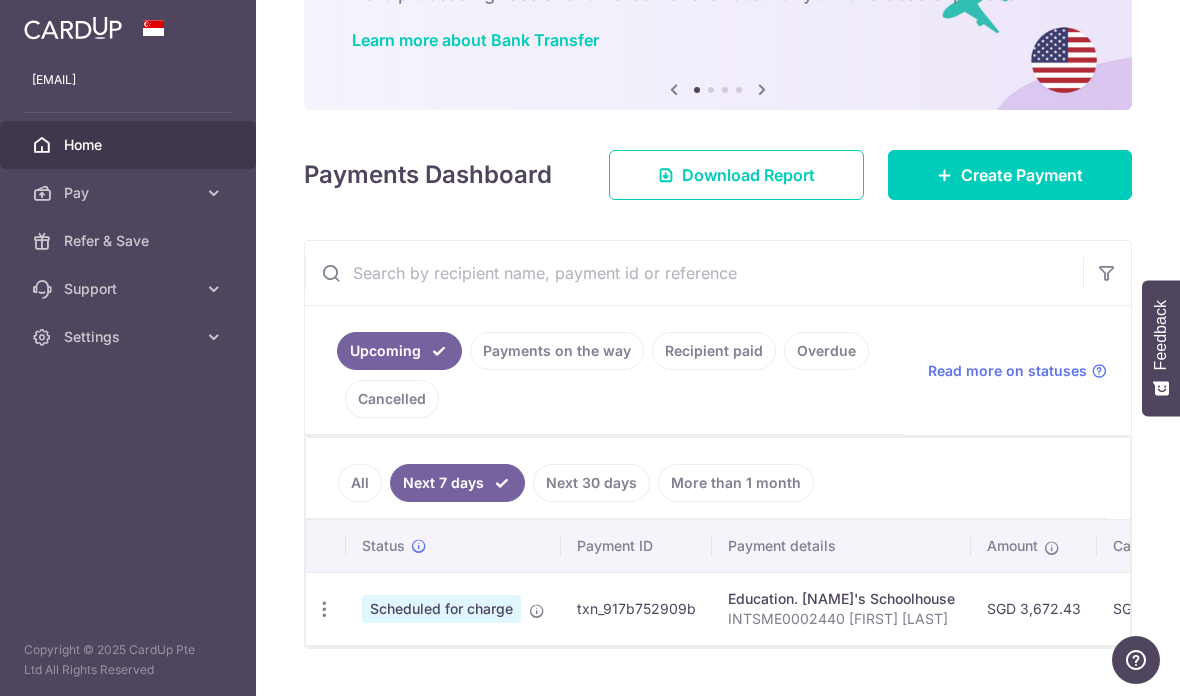 scroll, scrollTop: 146, scrollLeft: 0, axis: vertical 